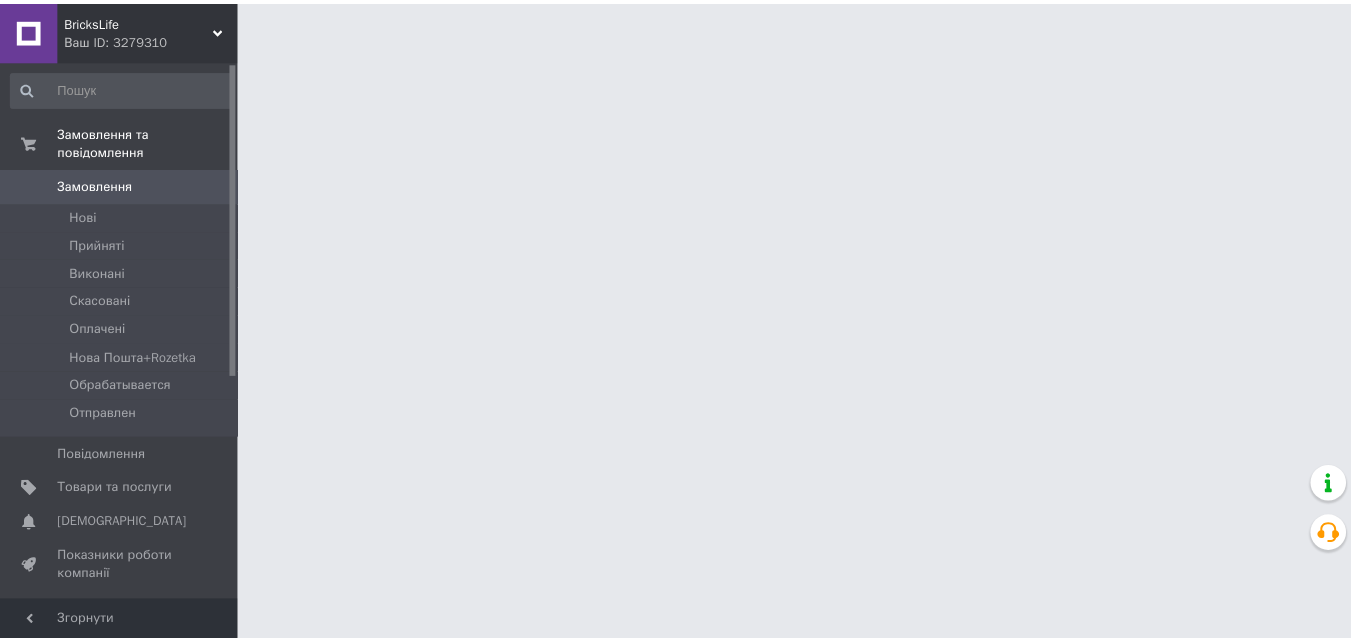 scroll, scrollTop: 0, scrollLeft: 0, axis: both 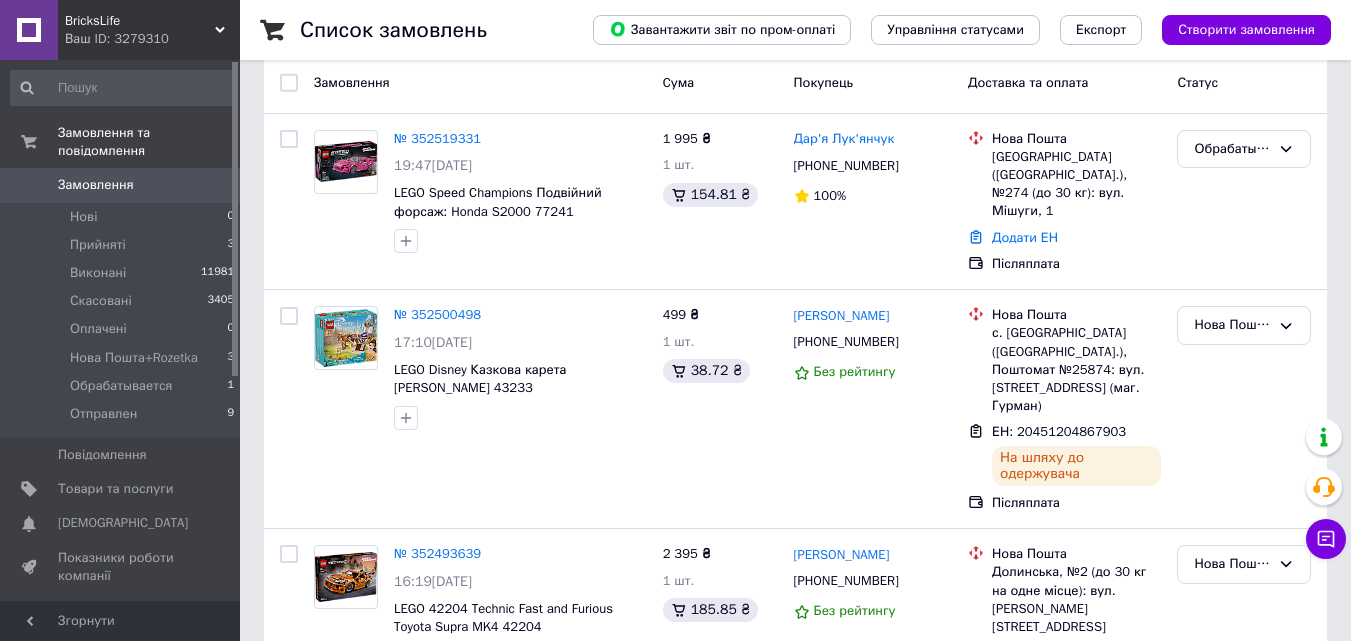 drag, startPoint x: 334, startPoint y: 44, endPoint x: 157, endPoint y: 88, distance: 182.38695 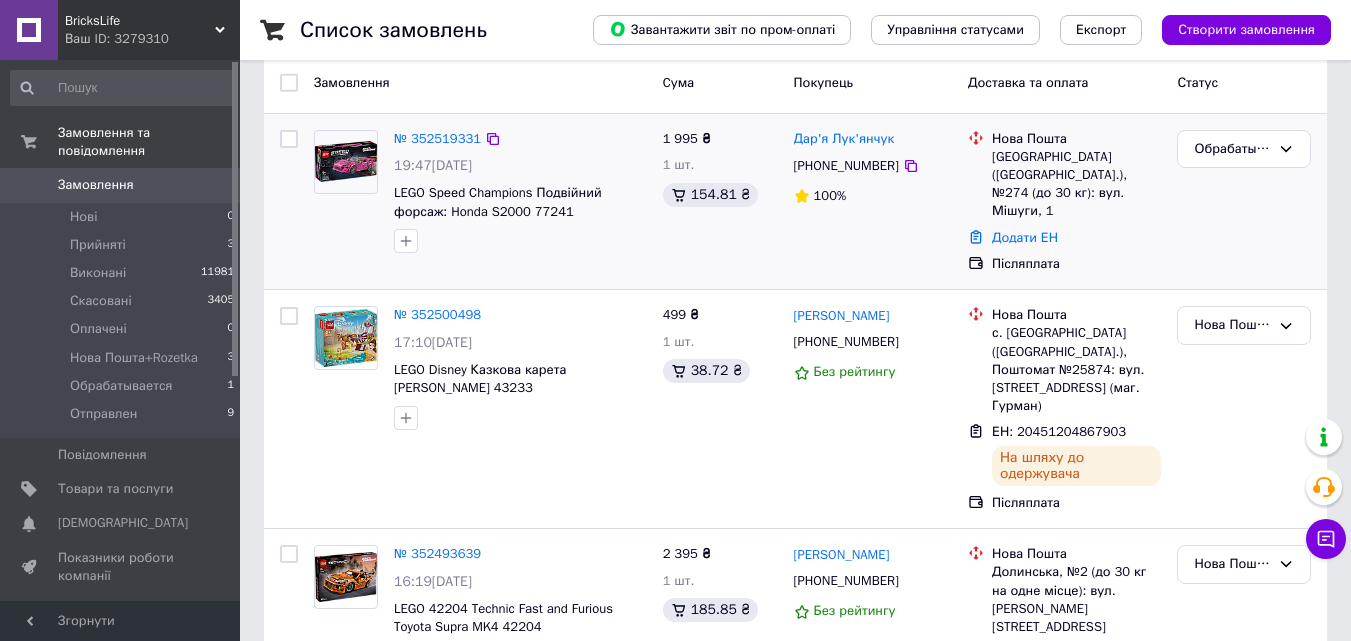 drag, startPoint x: 727, startPoint y: 108, endPoint x: 739, endPoint y: 128, distance: 23.323807 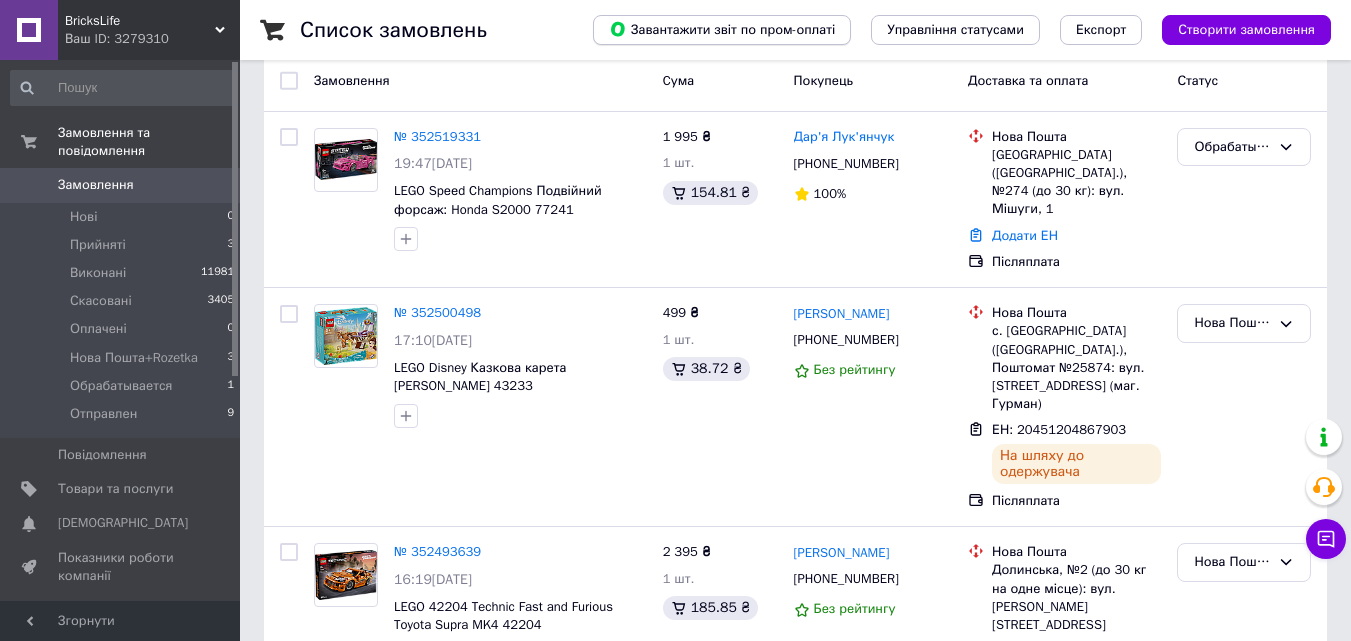 scroll, scrollTop: 0, scrollLeft: 0, axis: both 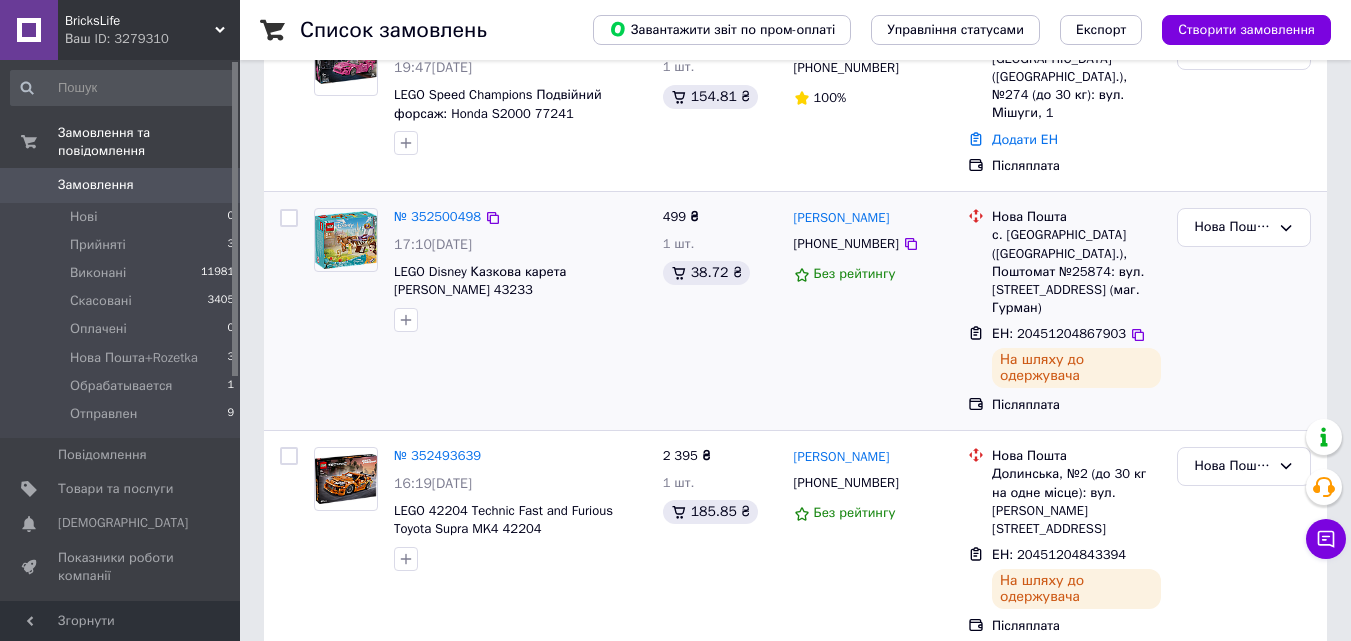 drag, startPoint x: 934, startPoint y: 346, endPoint x: 521, endPoint y: 336, distance: 413.12103 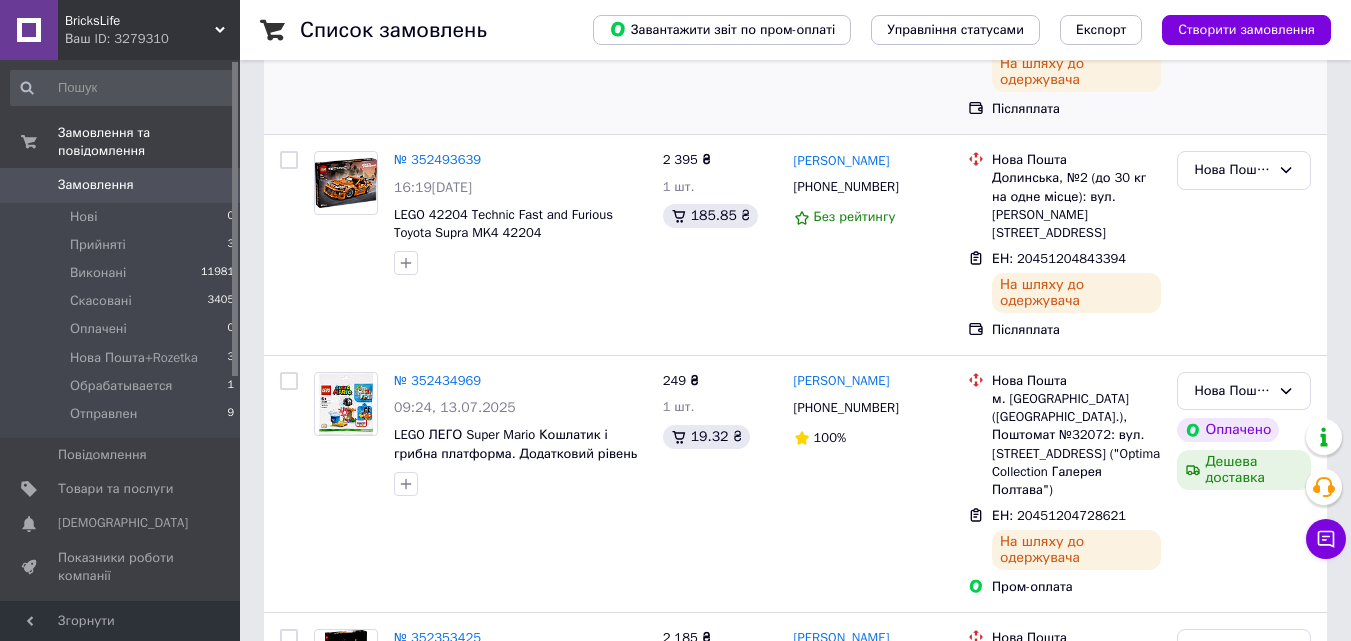 scroll, scrollTop: 500, scrollLeft: 0, axis: vertical 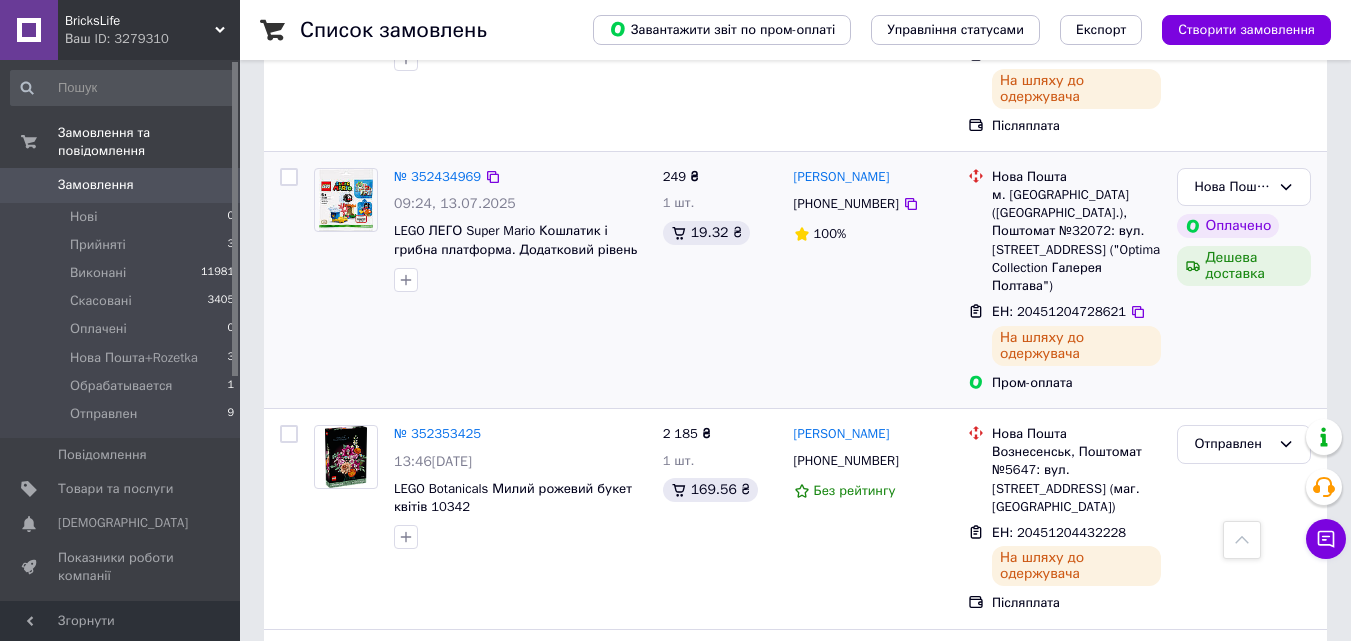 drag, startPoint x: 439, startPoint y: 455, endPoint x: 986, endPoint y: 237, distance: 588.8404 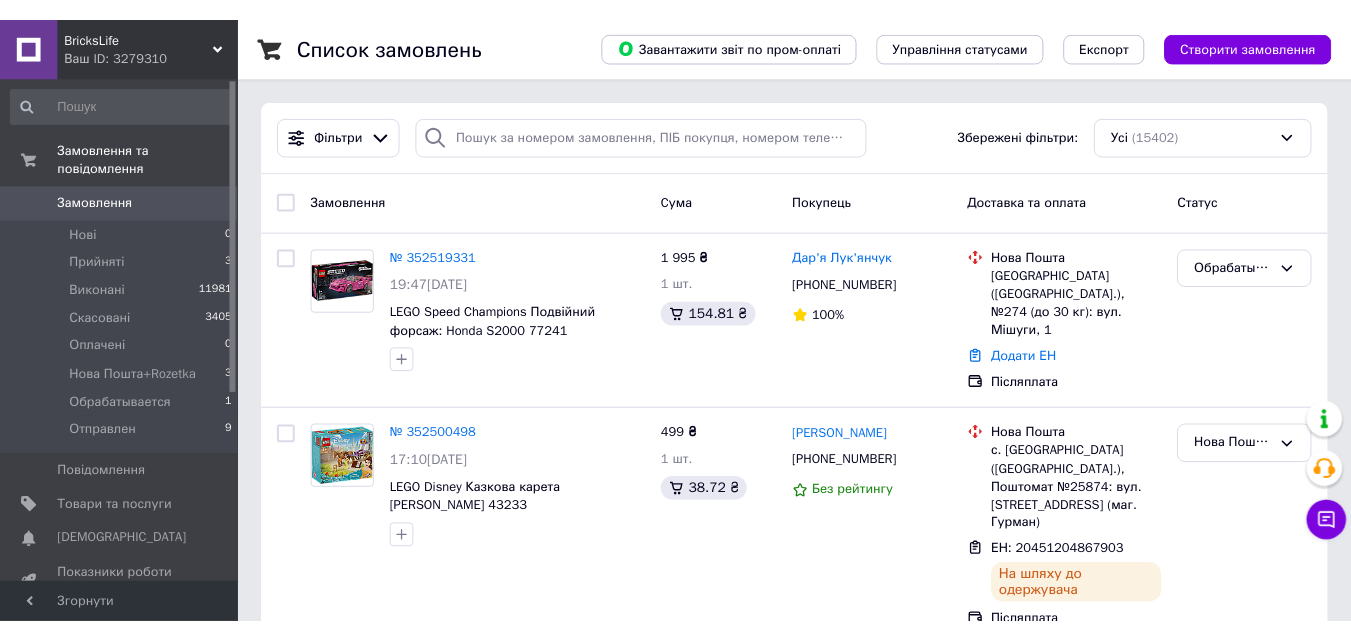 scroll, scrollTop: 0, scrollLeft: 0, axis: both 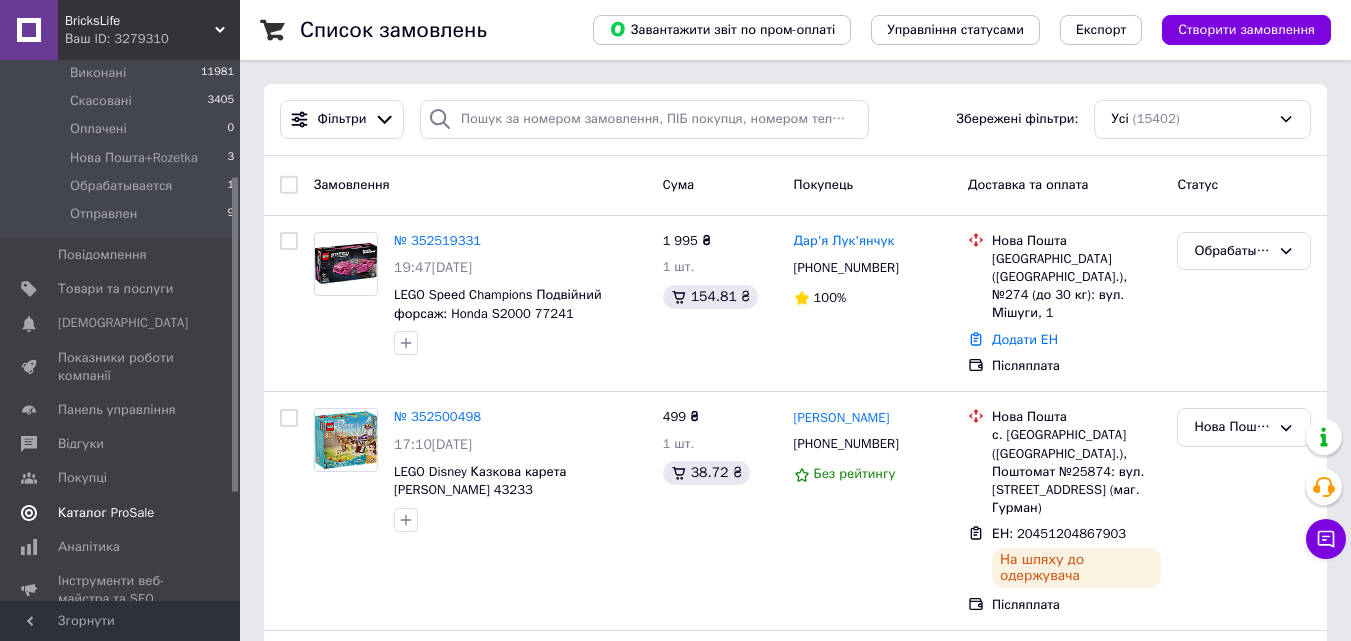 click on "Каталог ProSale" at bounding box center (106, 513) 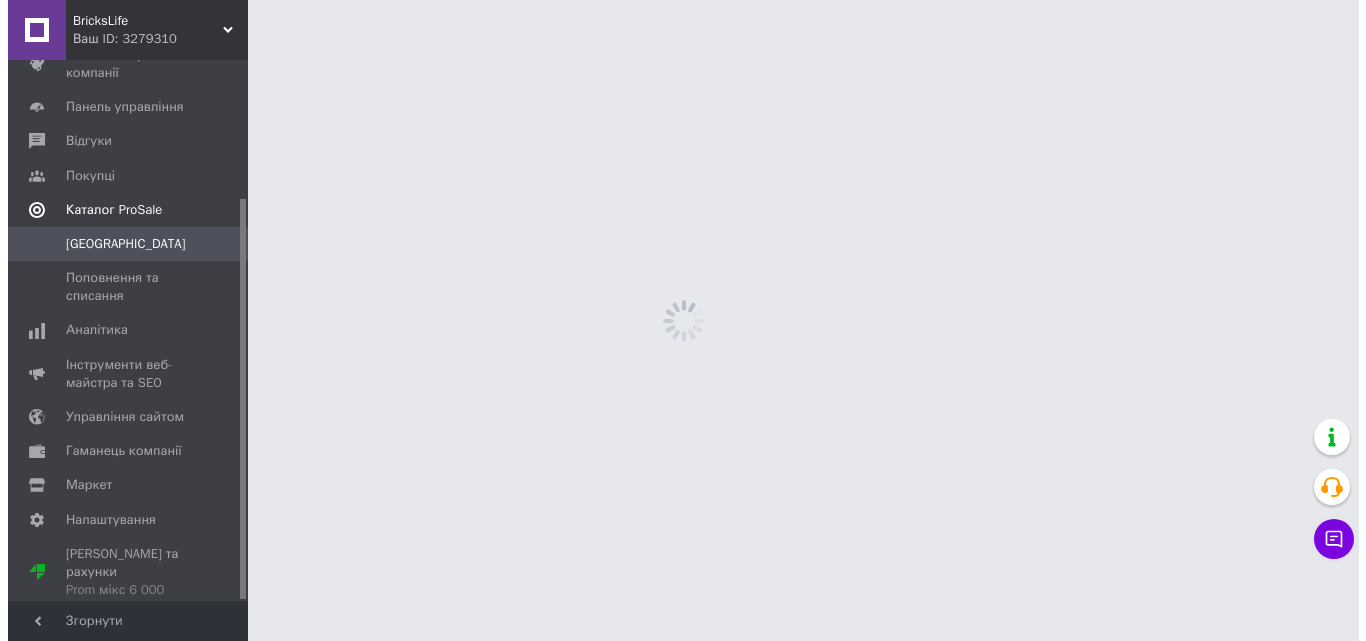 scroll, scrollTop: 187, scrollLeft: 0, axis: vertical 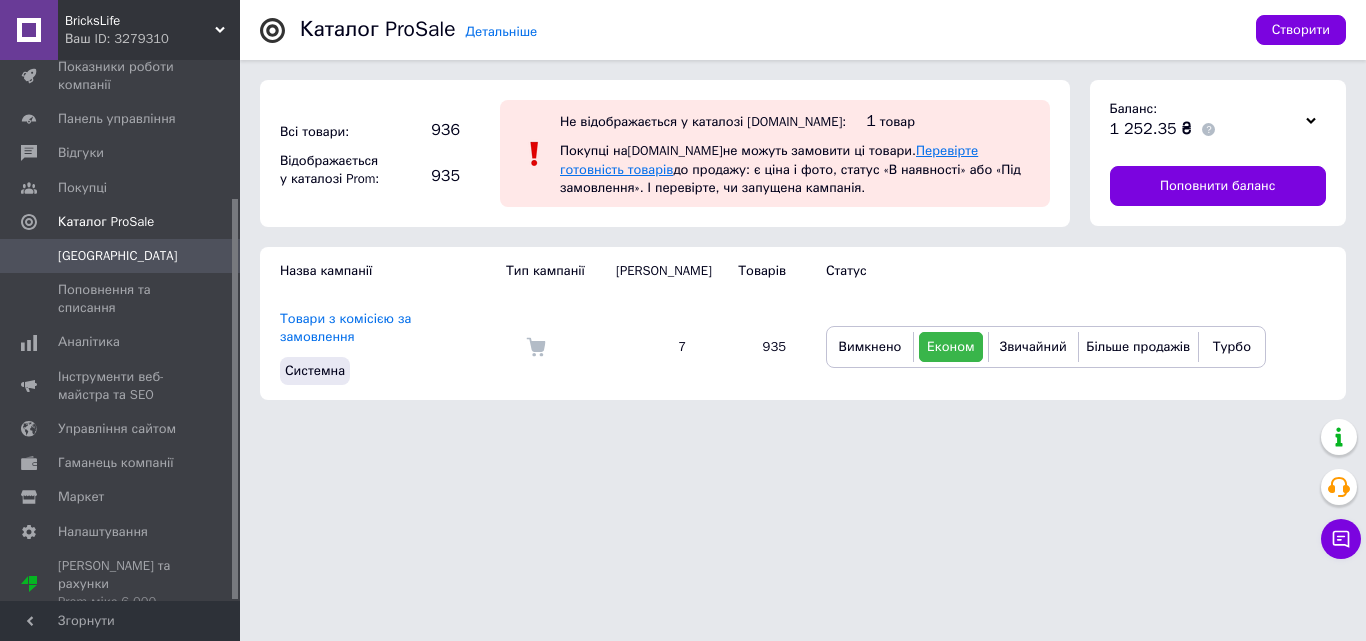 click on "Перевірте готовність товарів" at bounding box center (769, 159) 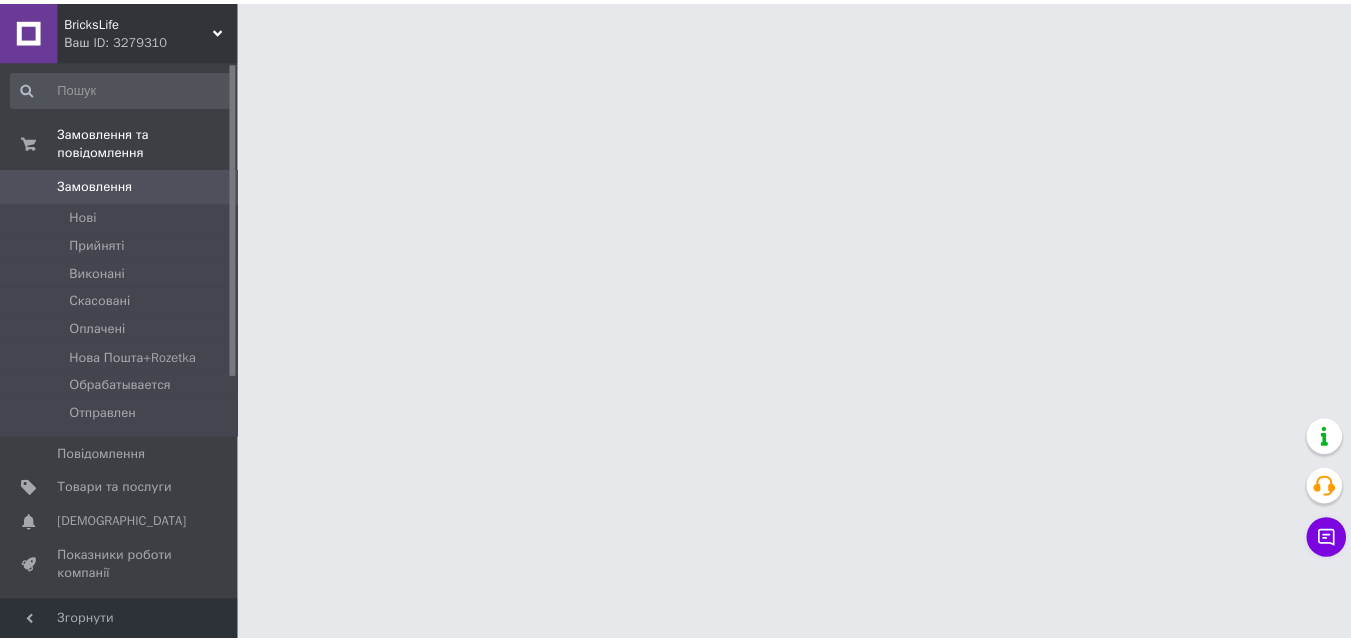 scroll, scrollTop: 0, scrollLeft: 0, axis: both 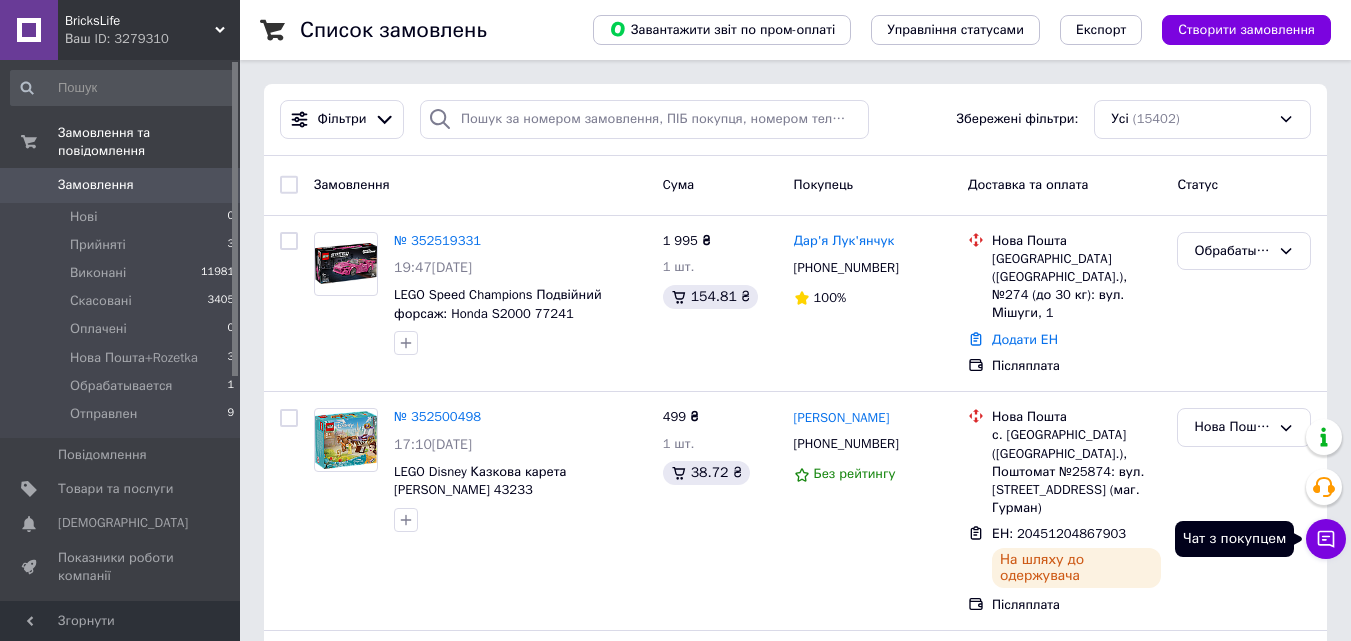 click on "Чат з покупцем" at bounding box center (1326, 539) 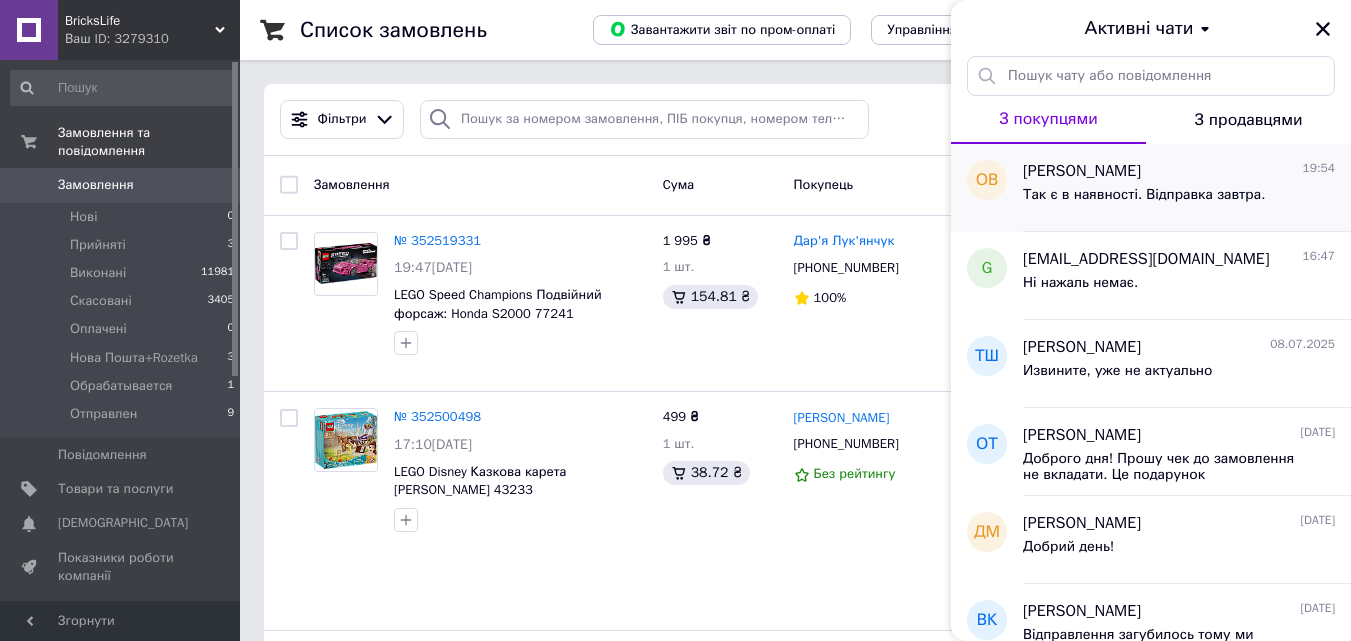 click on "Так є в наявності. Відправка завтра." at bounding box center (1144, 195) 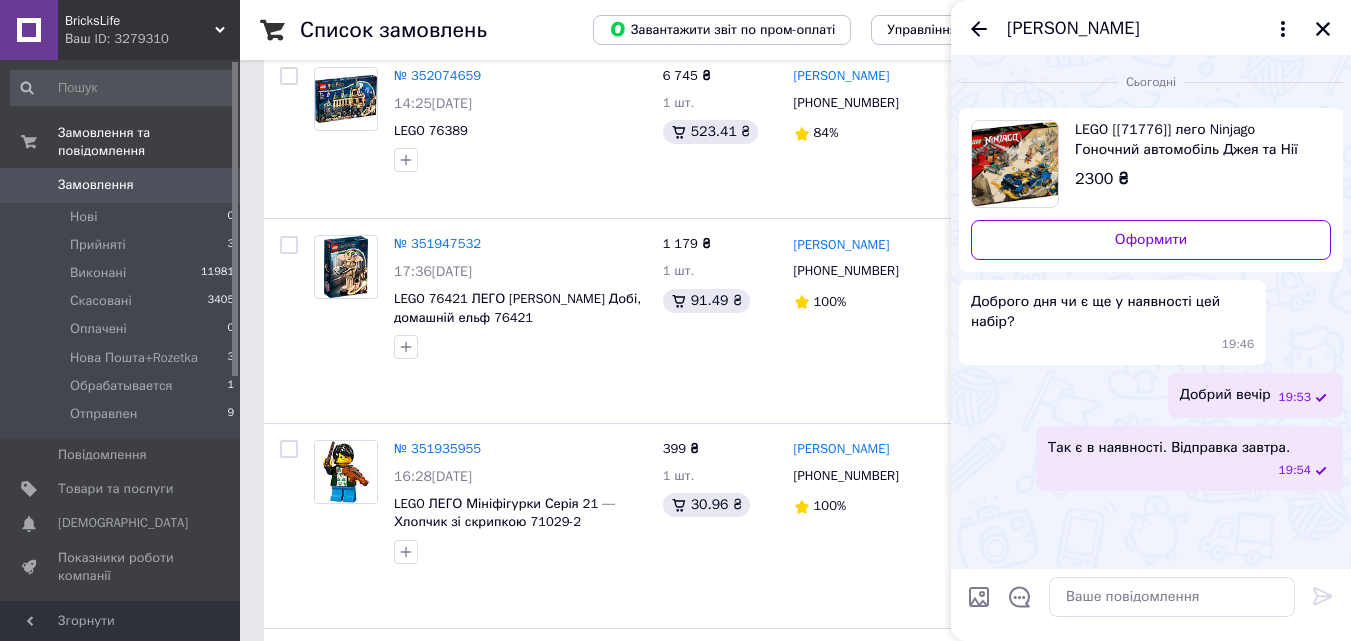 drag, startPoint x: 1320, startPoint y: 26, endPoint x: 980, endPoint y: 193, distance: 378.7994 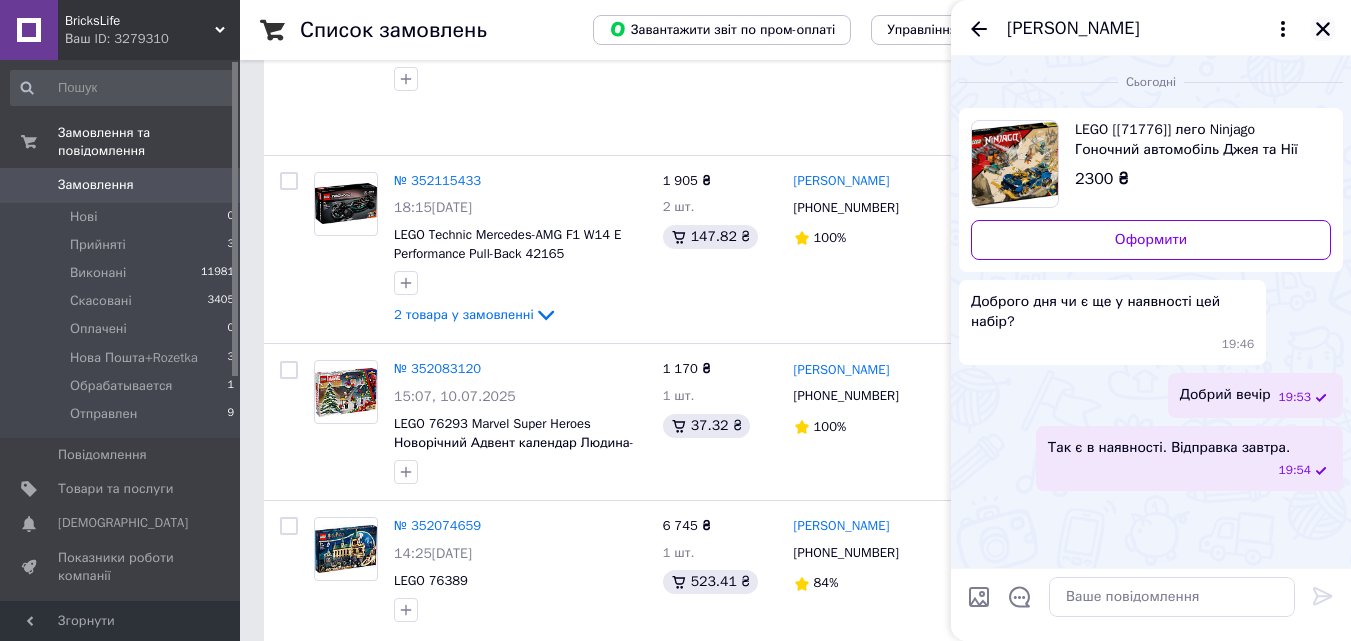 drag, startPoint x: 980, startPoint y: 193, endPoint x: 1321, endPoint y: 34, distance: 376.24725 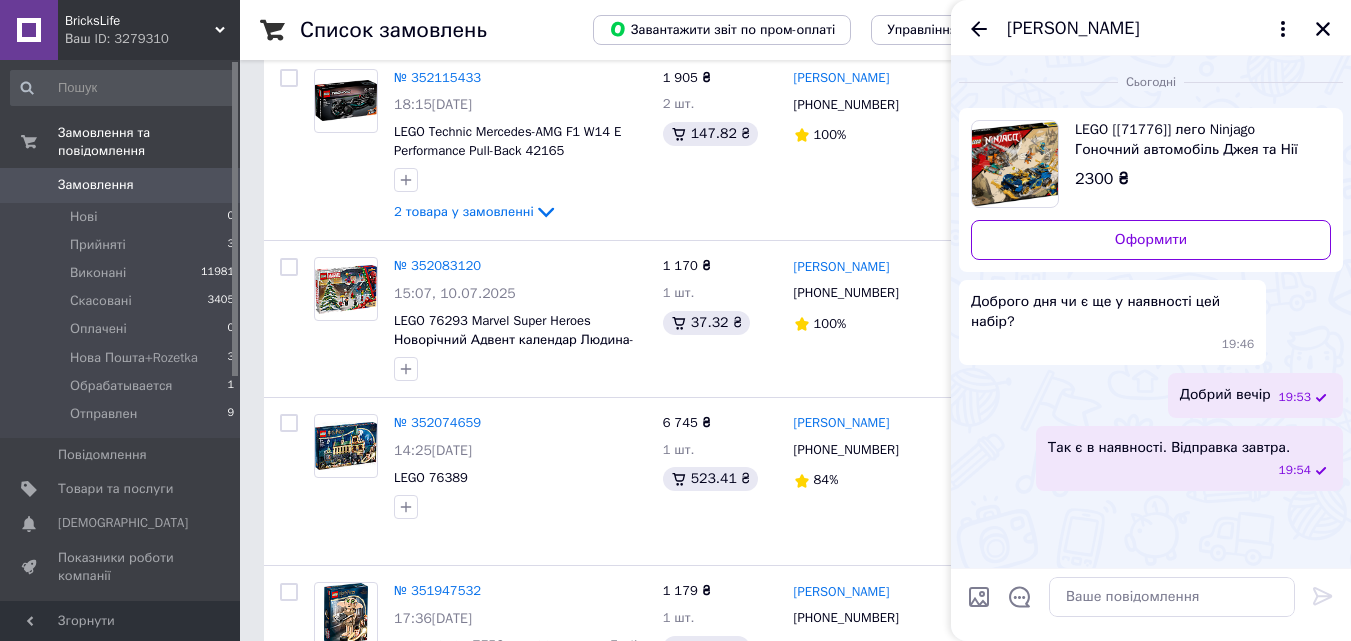 drag, startPoint x: 1321, startPoint y: 34, endPoint x: 1291, endPoint y: 136, distance: 106.320274 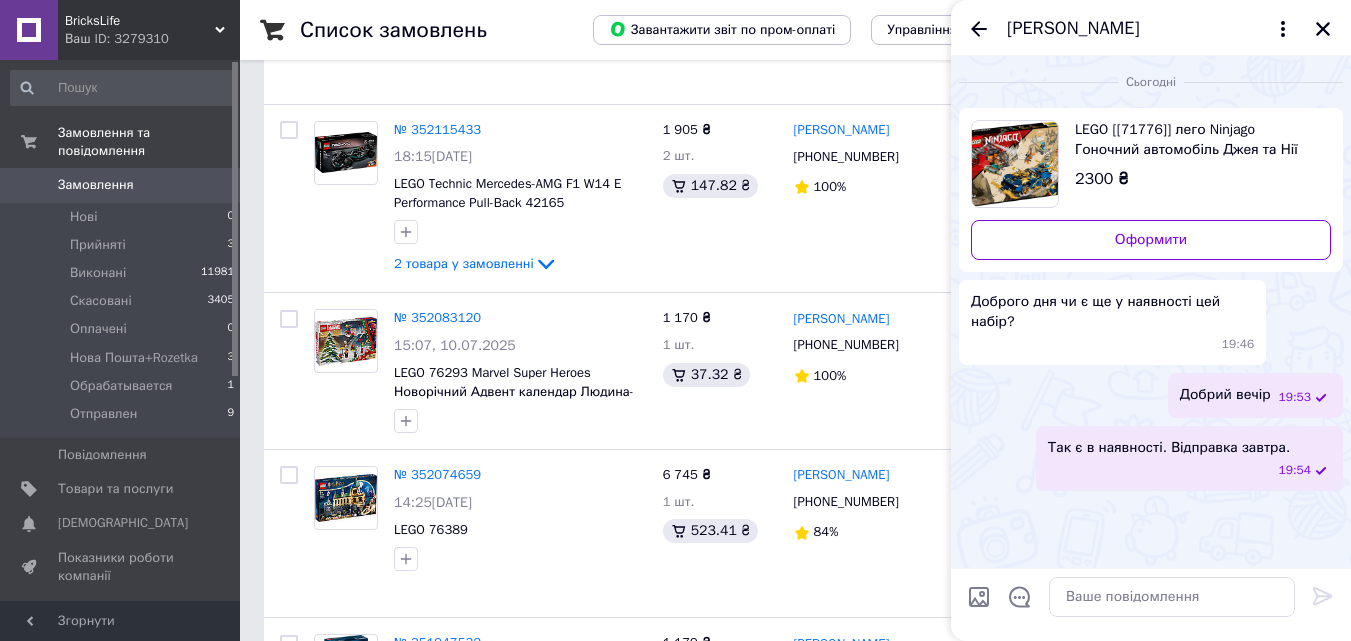 scroll, scrollTop: 2196, scrollLeft: 0, axis: vertical 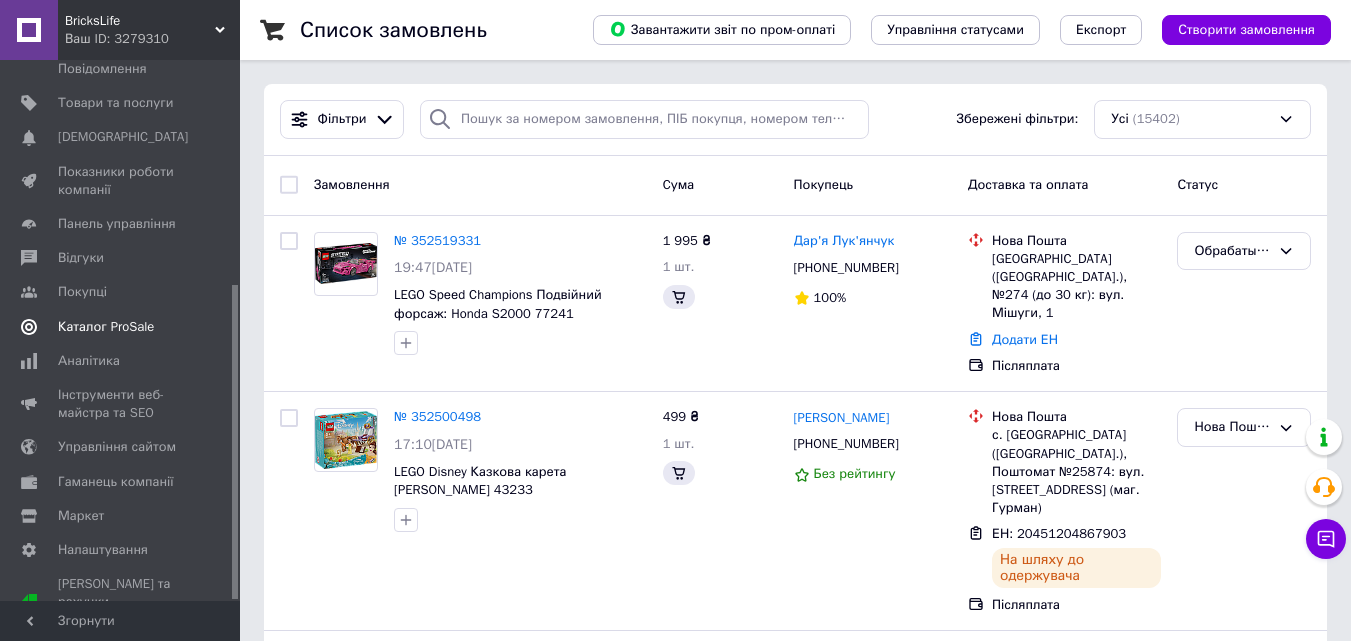 drag, startPoint x: 134, startPoint y: 370, endPoint x: 132, endPoint y: 308, distance: 62.03225 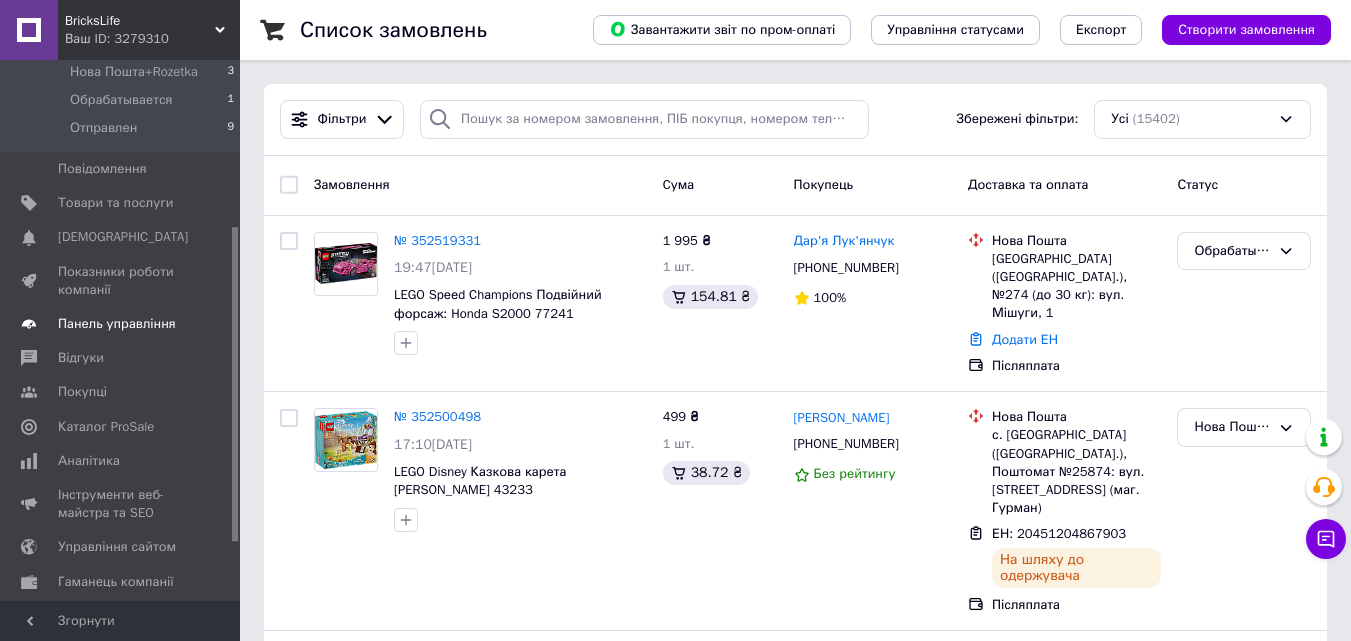 click on "Панель управління" at bounding box center [123, 324] 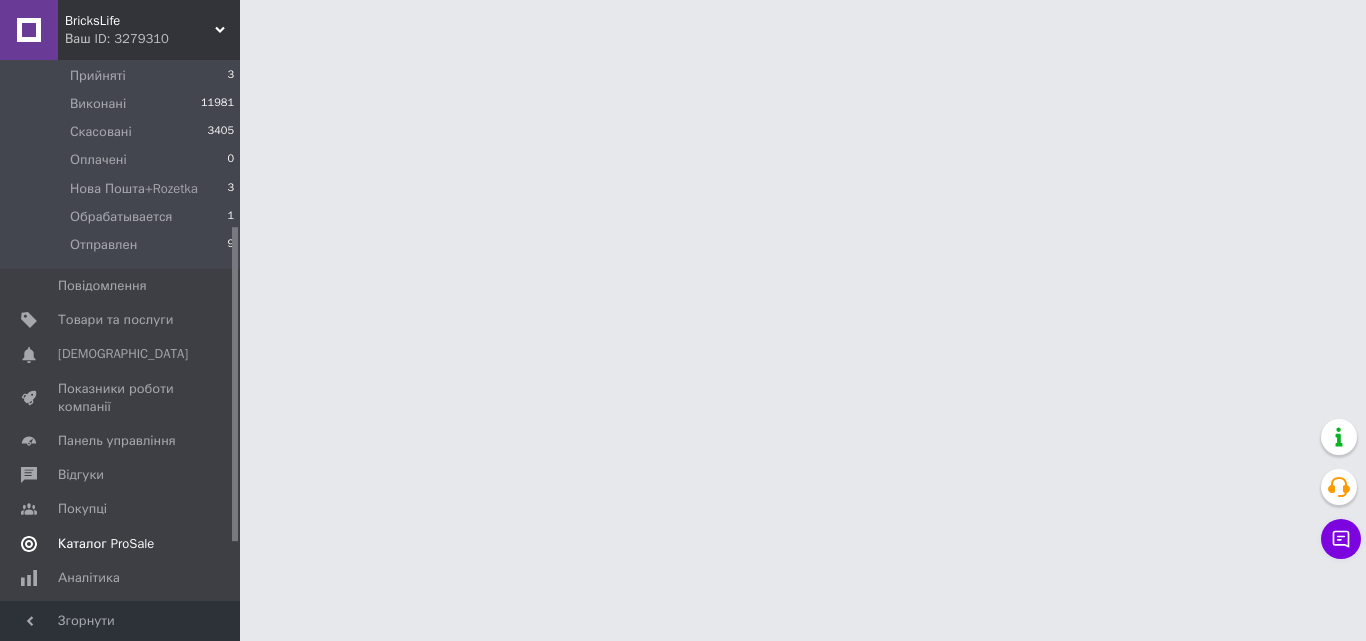 scroll, scrollTop: 286, scrollLeft: 0, axis: vertical 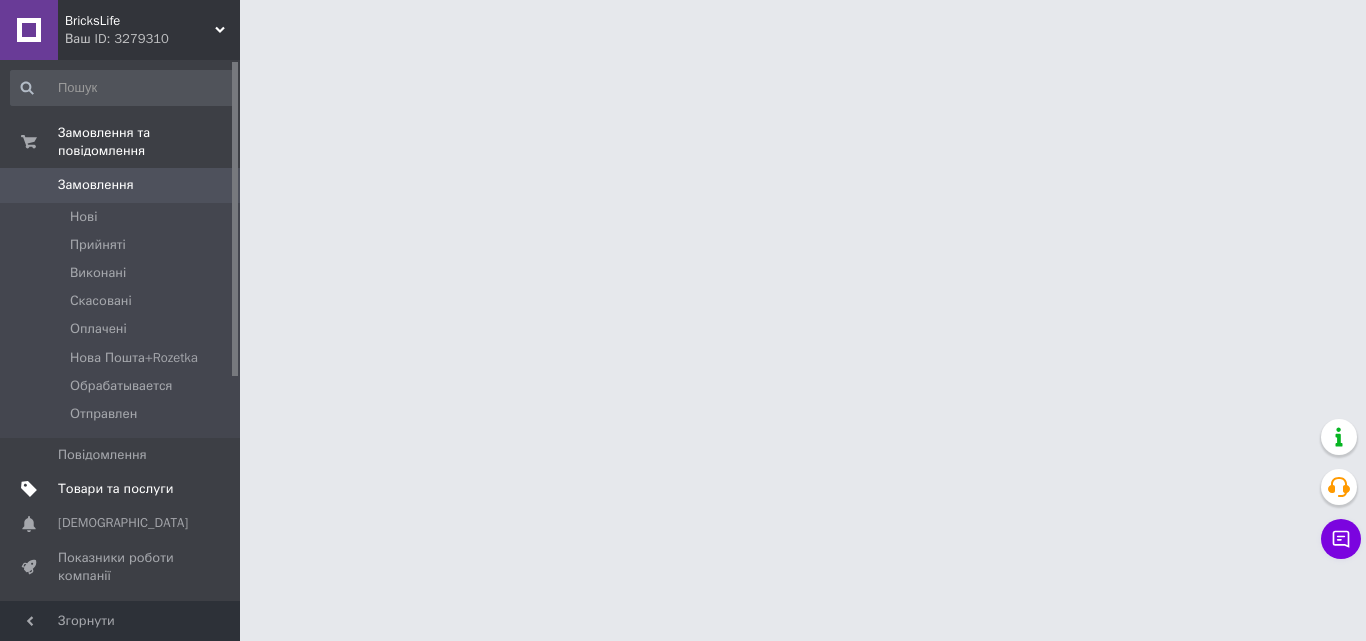 click on "Товари та послуги" at bounding box center (115, 489) 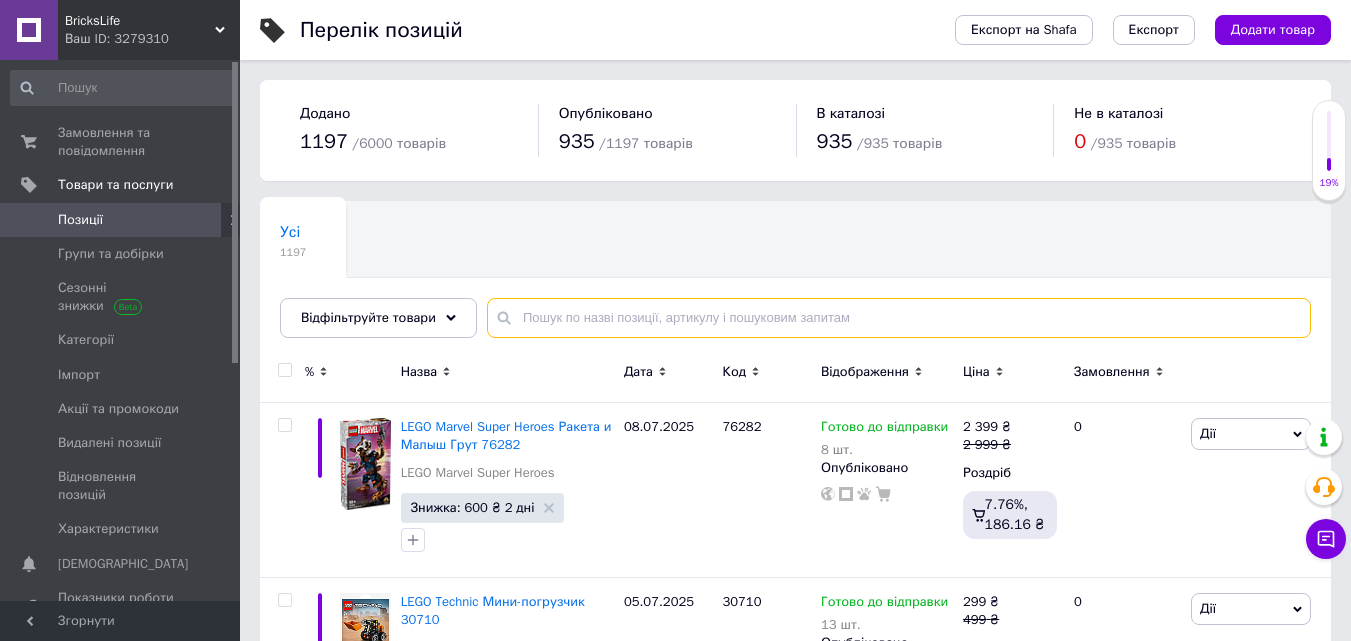 paste on "75334" 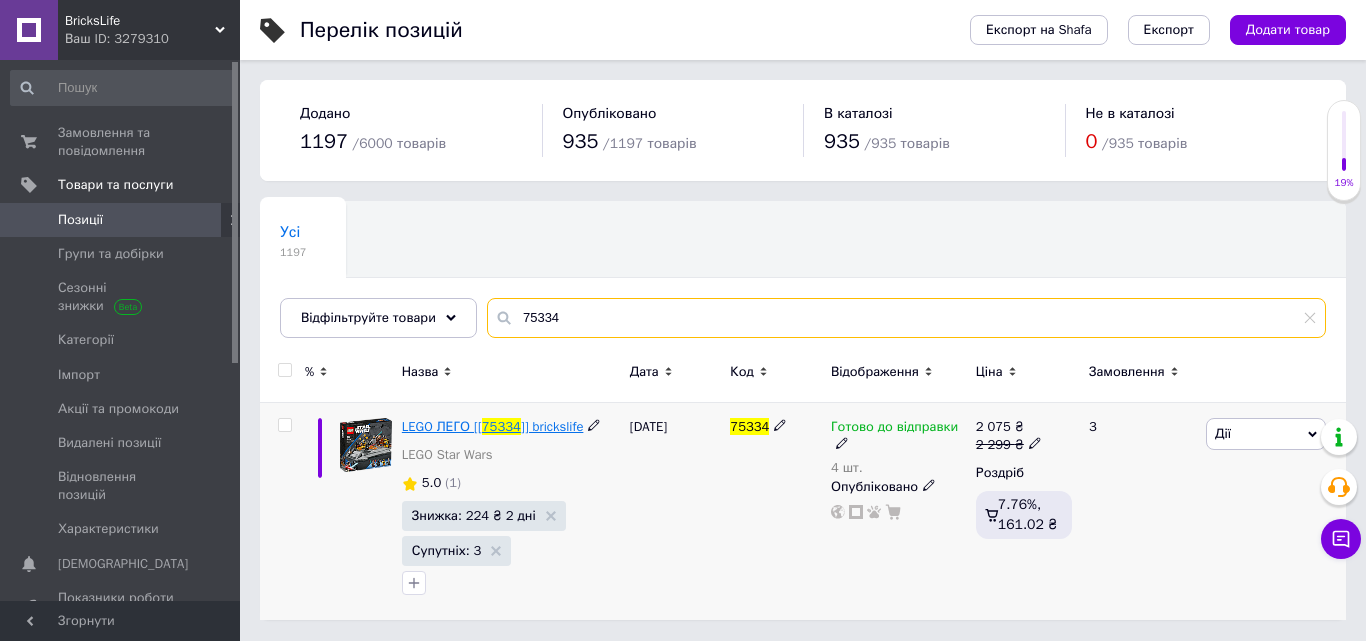 type on "75334" 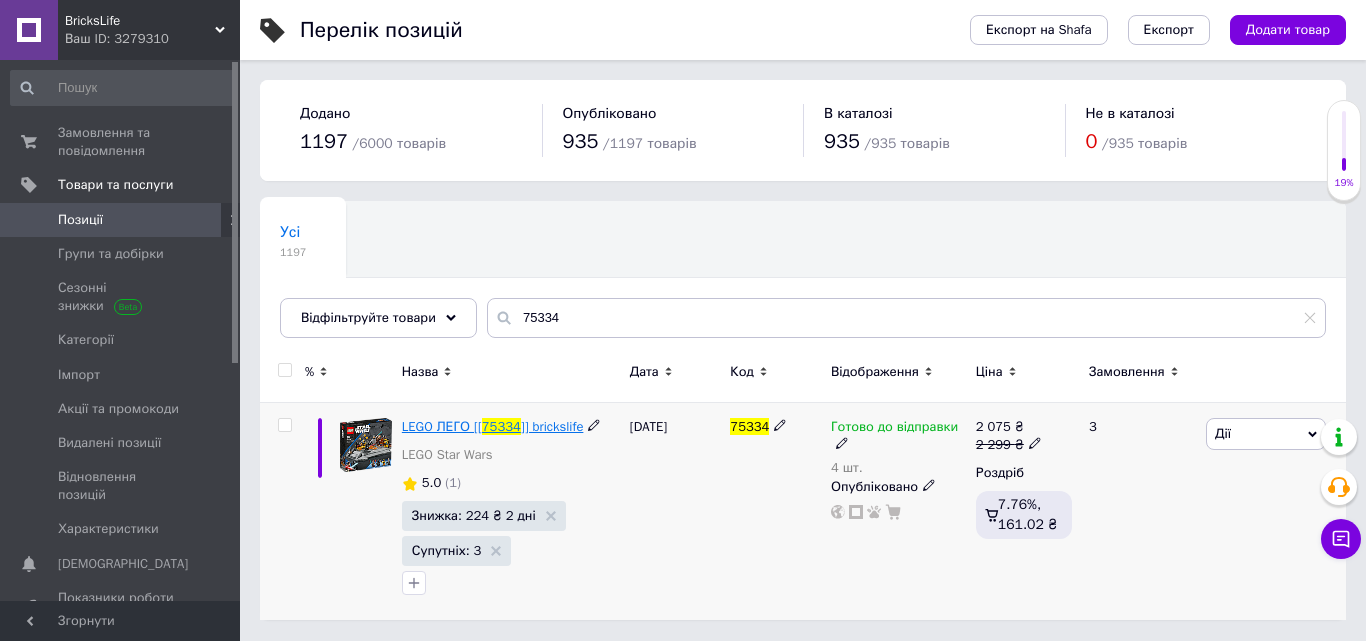 click on "75334" at bounding box center (501, 426) 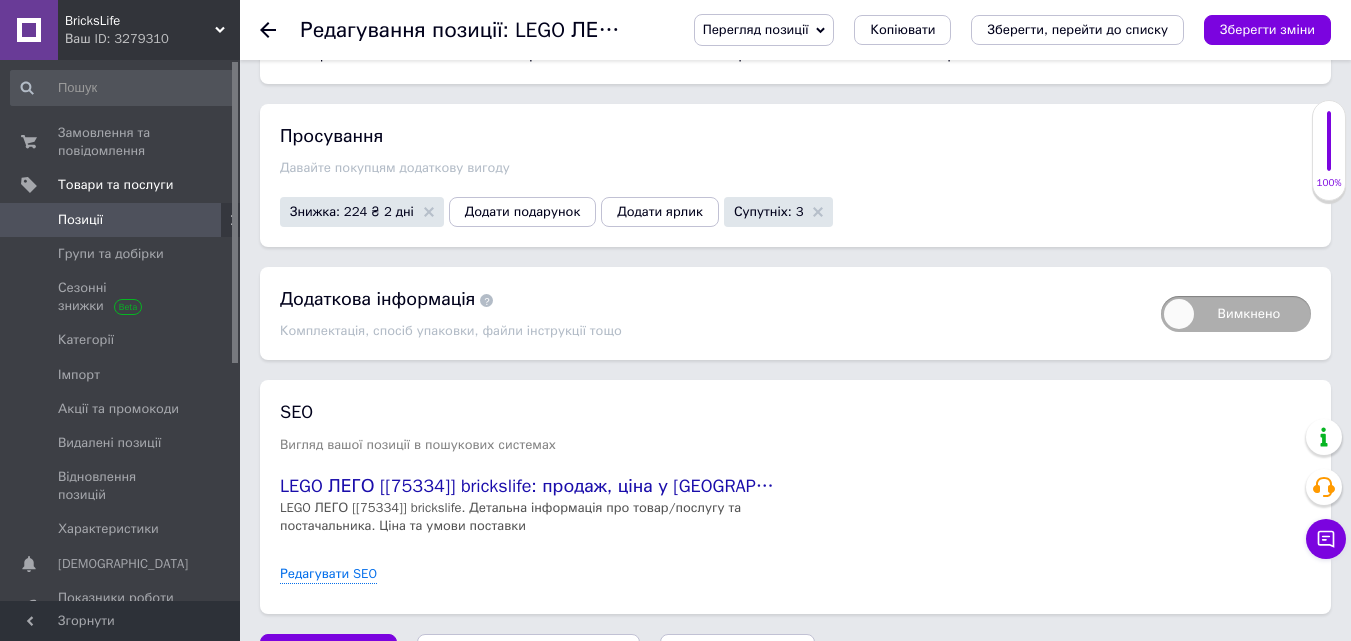 scroll, scrollTop: 2292, scrollLeft: 0, axis: vertical 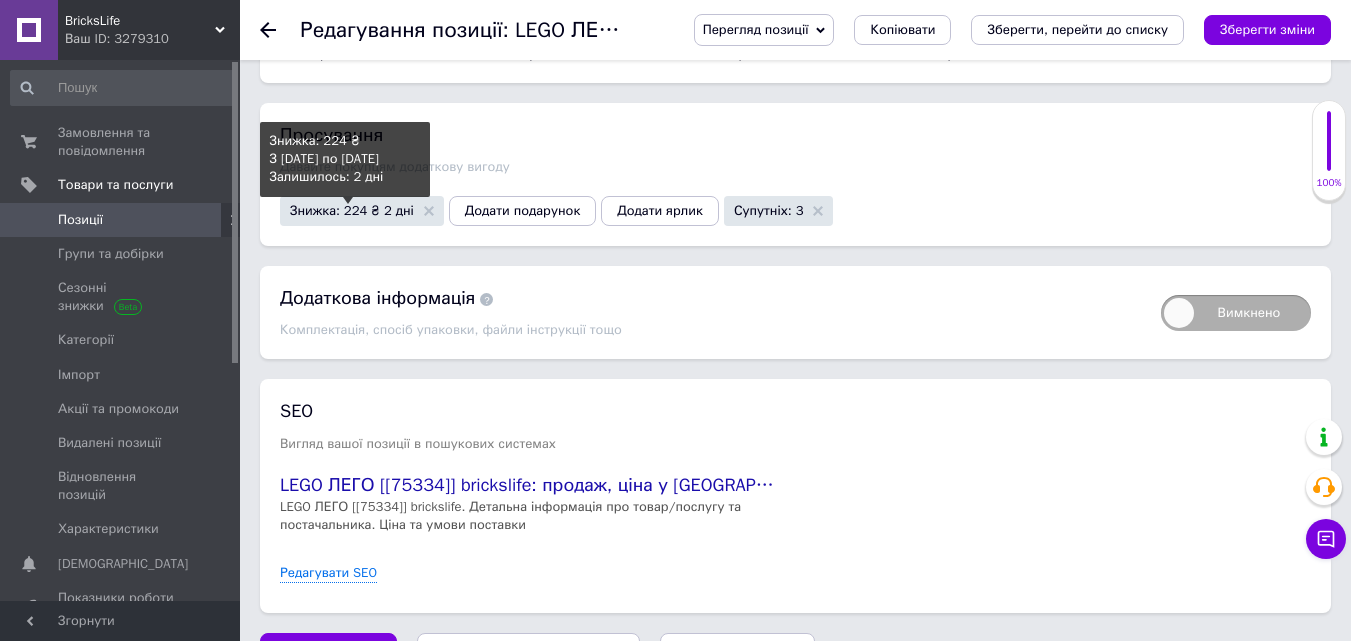 click on "Знижка: 224 ₴ 2 дні" at bounding box center [352, 210] 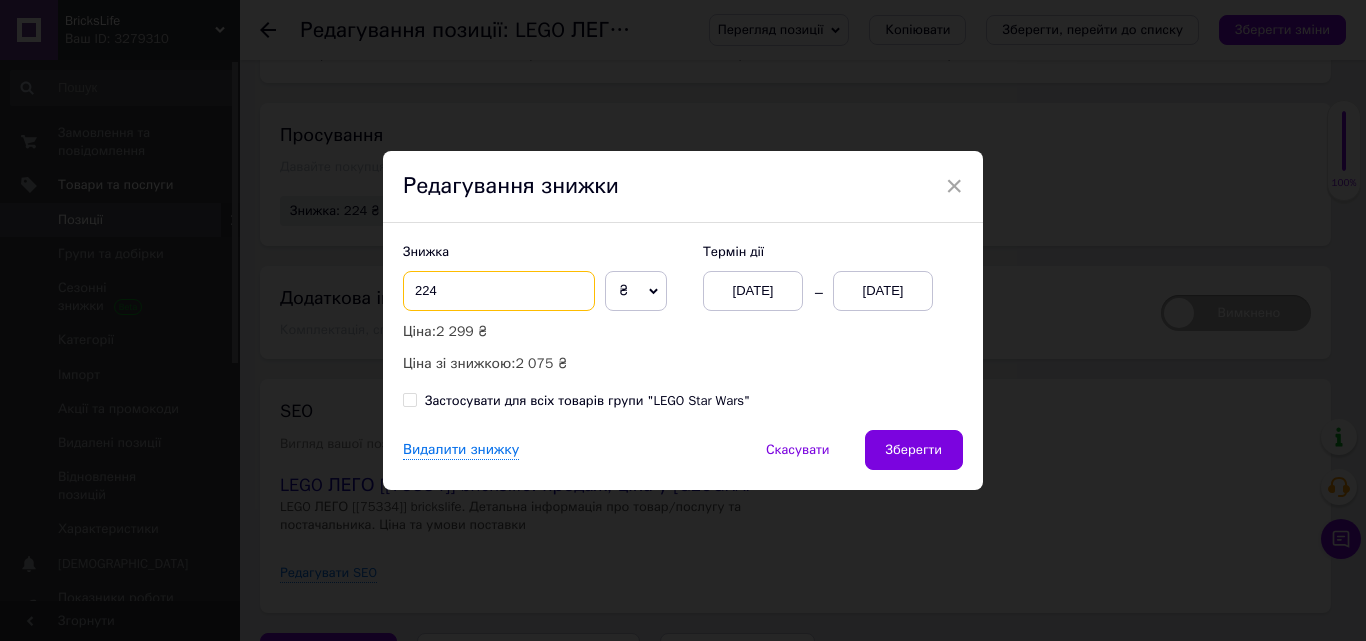 click on "224" at bounding box center [499, 291] 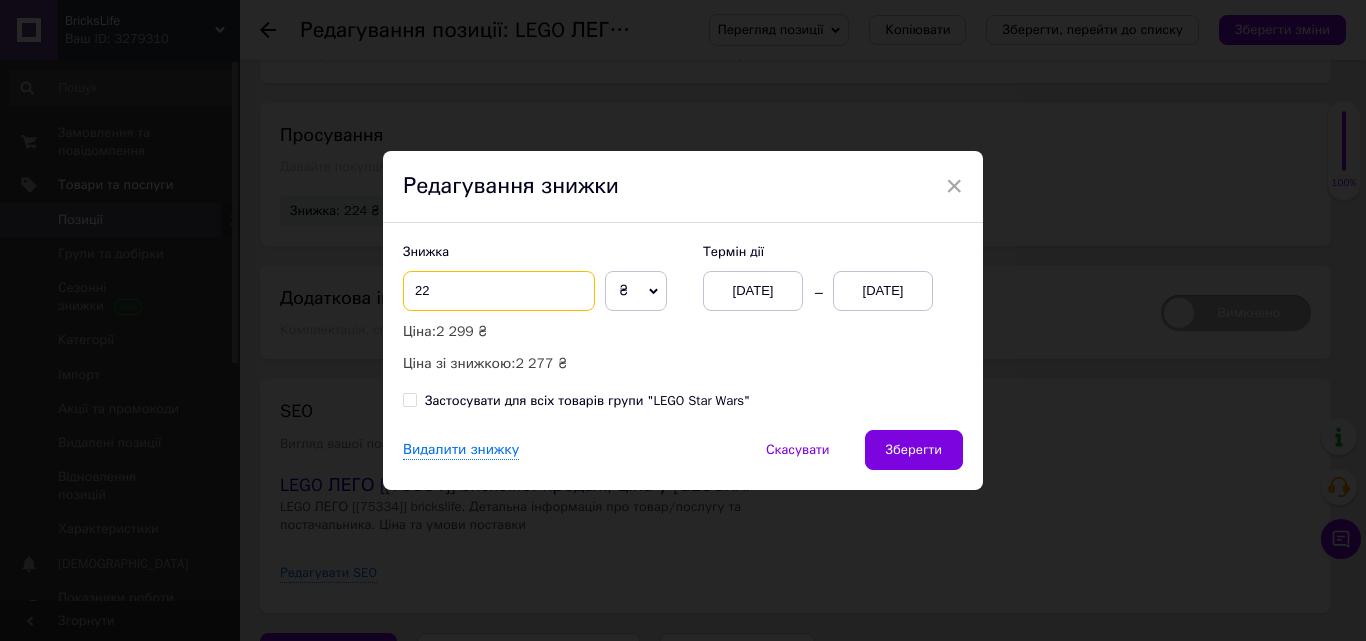 type on "2" 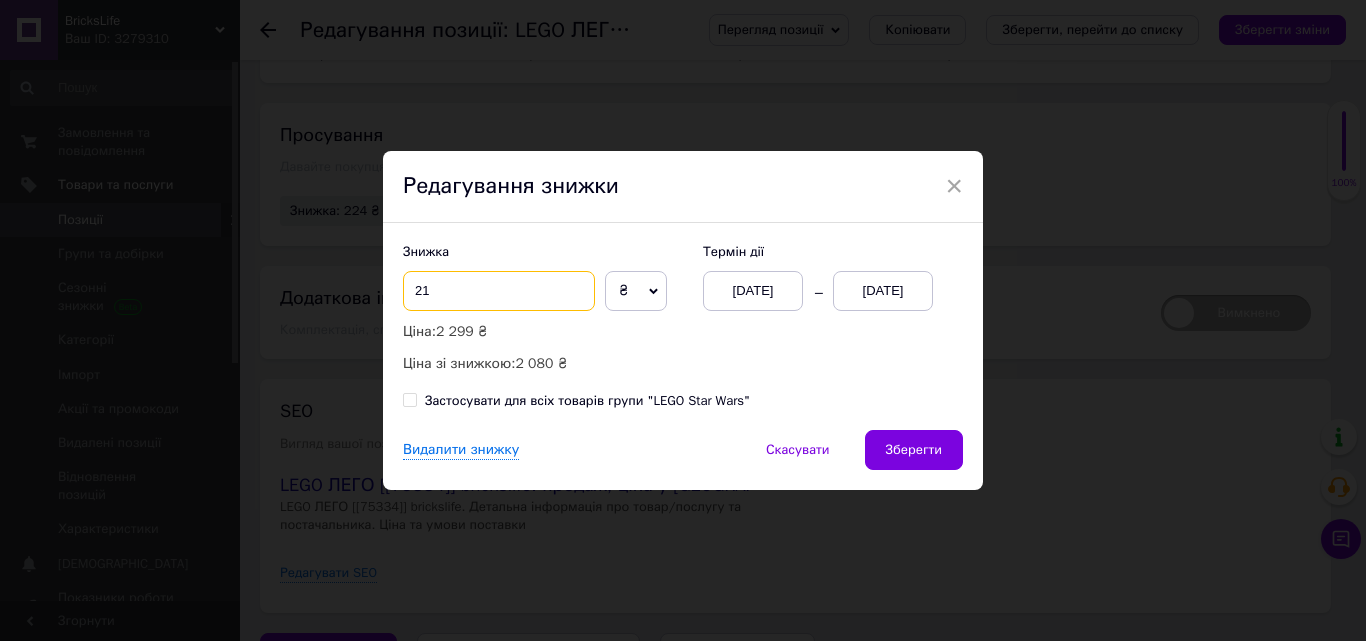 type on "2" 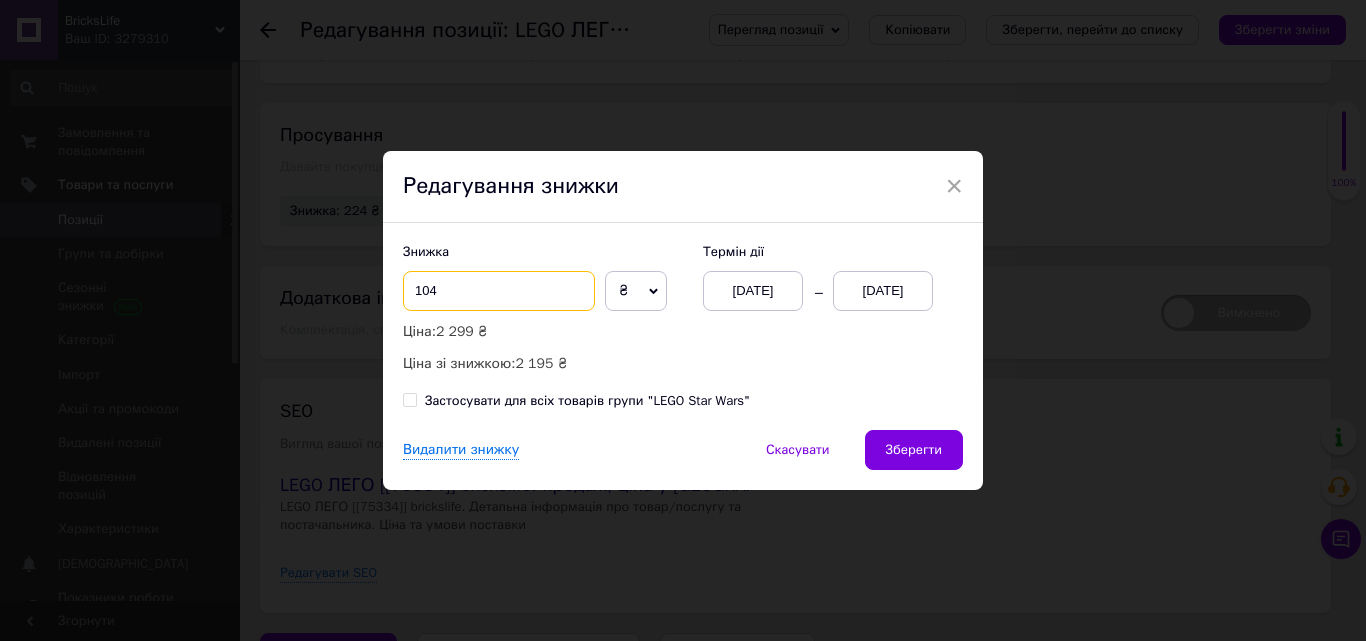 type on "104" 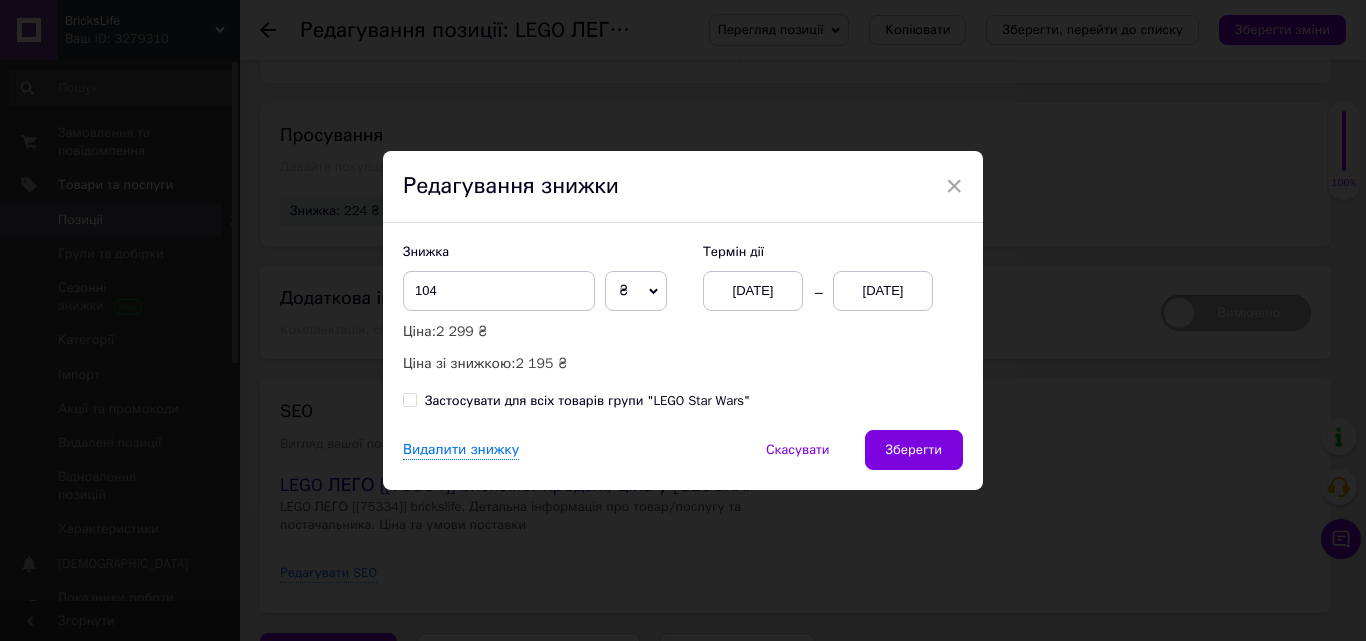 click on "Зберегти" at bounding box center (914, 450) 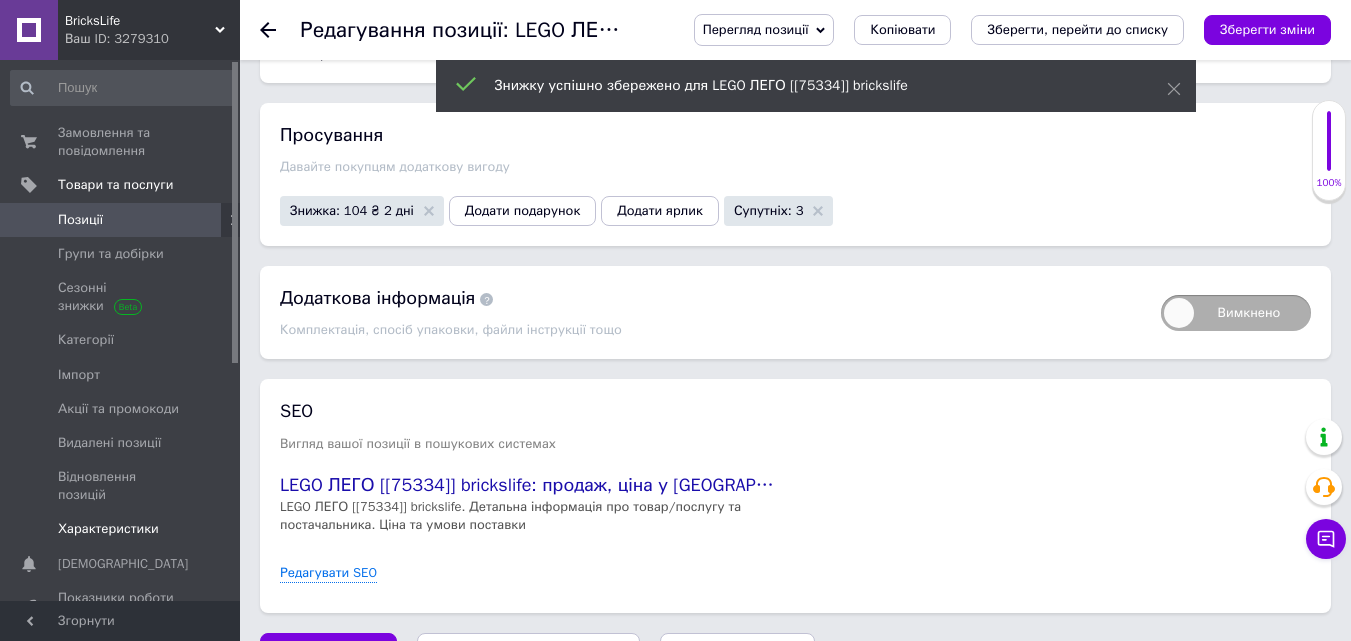 click on "Зберегти зміни" at bounding box center [328, 653] 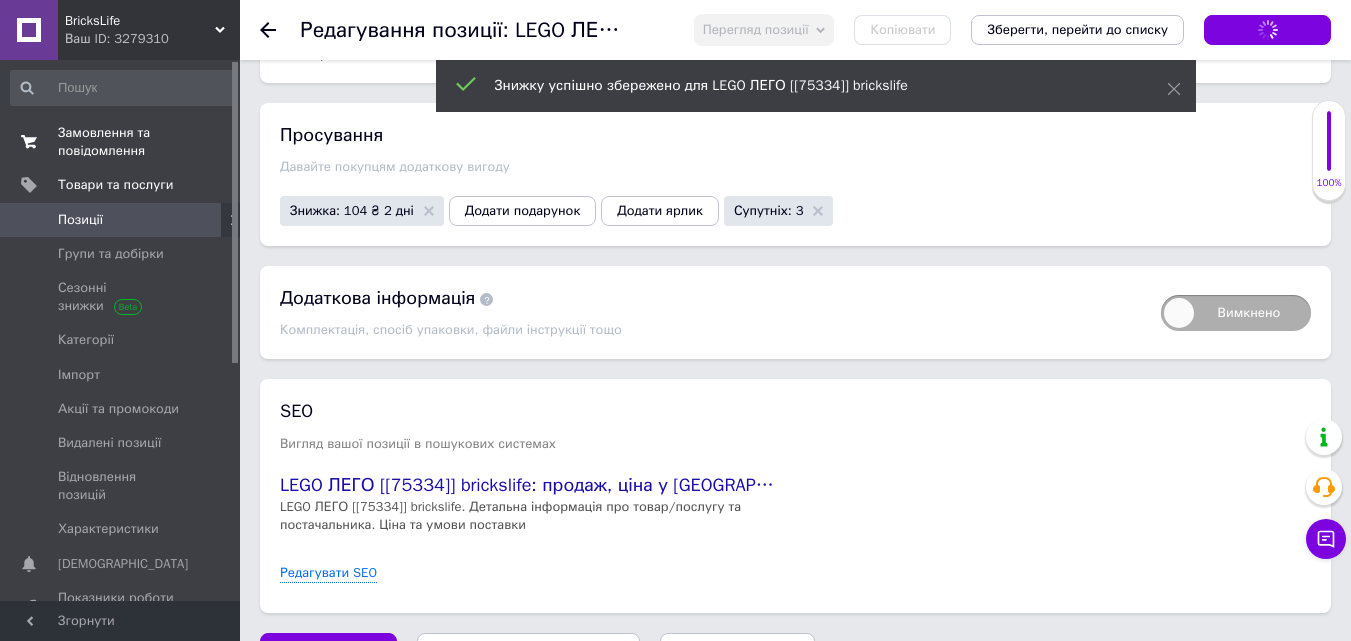 click on "Замовлення та повідомлення" at bounding box center (121, 142) 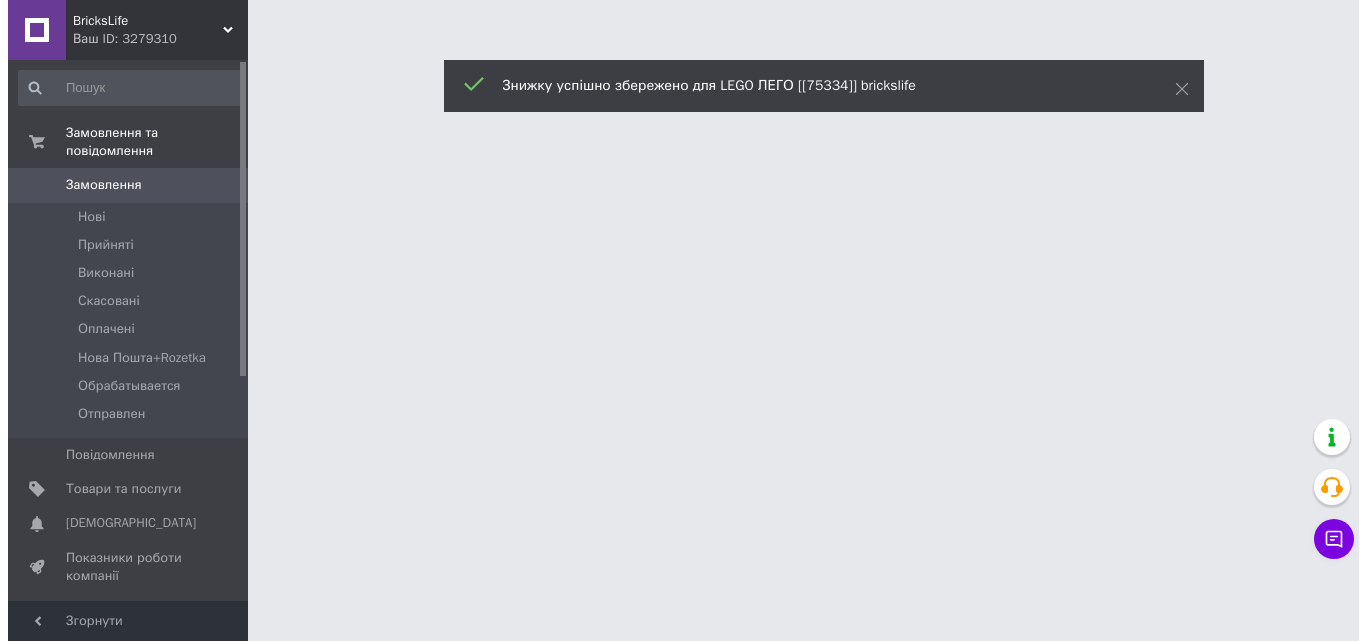 scroll, scrollTop: 0, scrollLeft: 0, axis: both 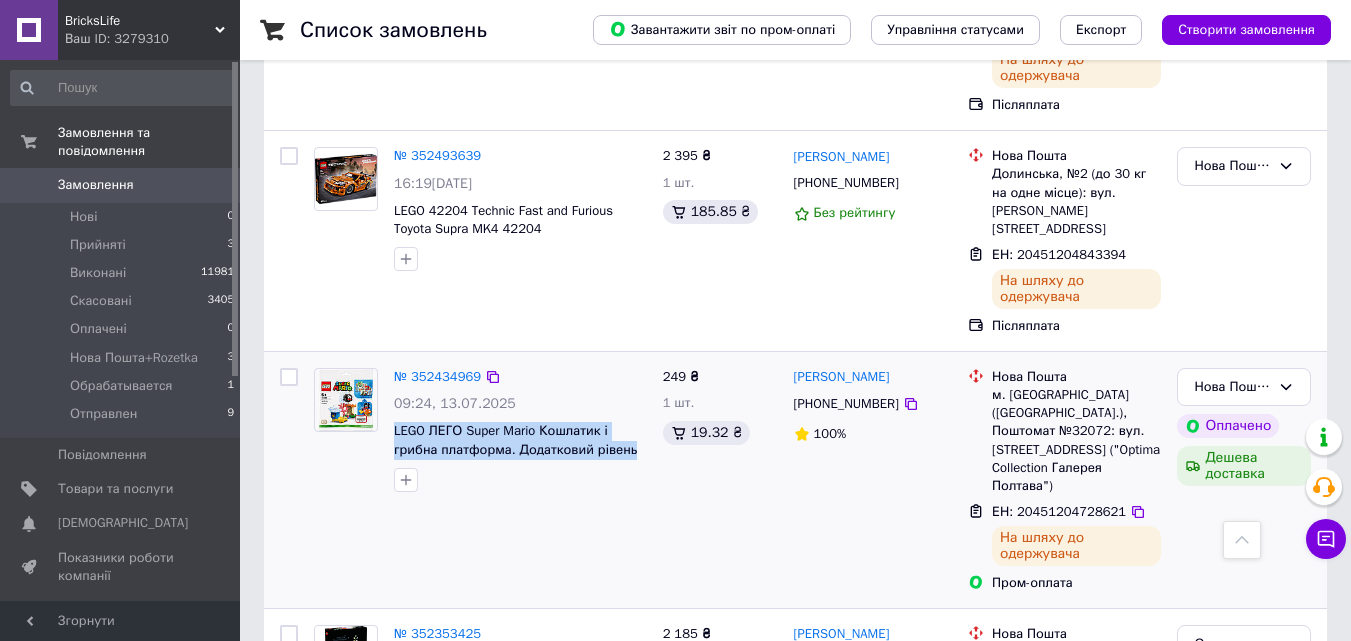 drag, startPoint x: 632, startPoint y: 396, endPoint x: 387, endPoint y: 381, distance: 245.45876 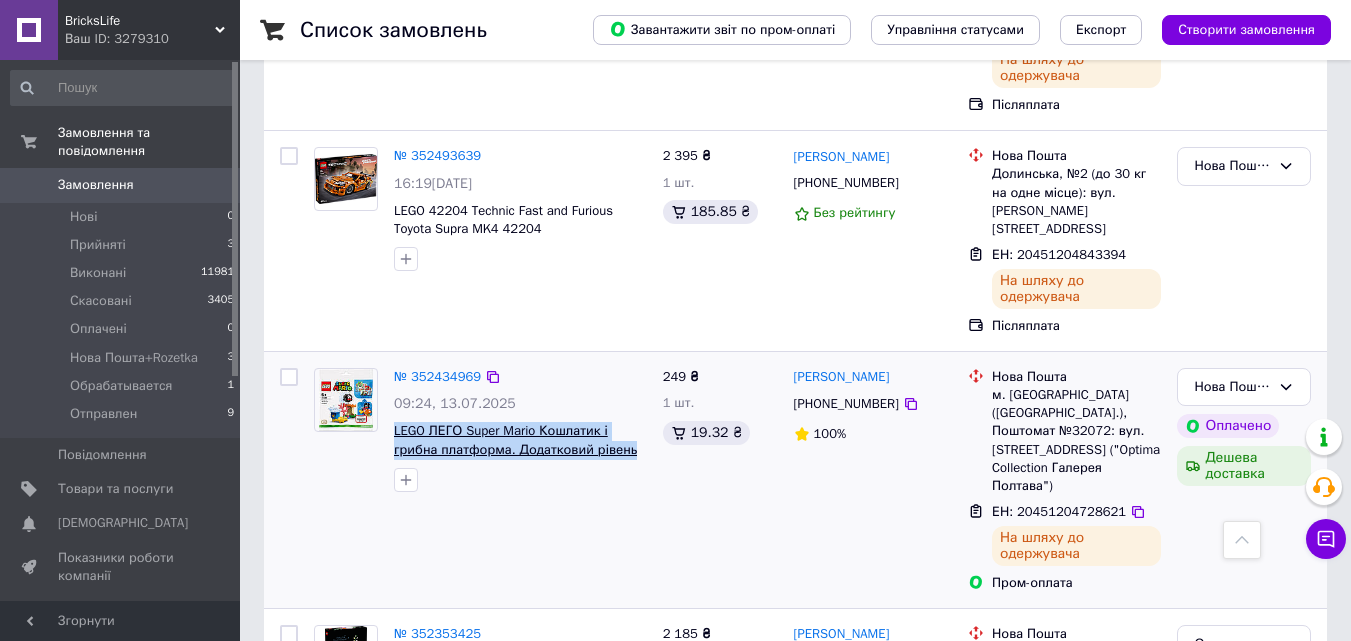 copy on "LEGO ЛЕГО Super Mario Кошлатик і грибна платформа. Додатковий рівень" 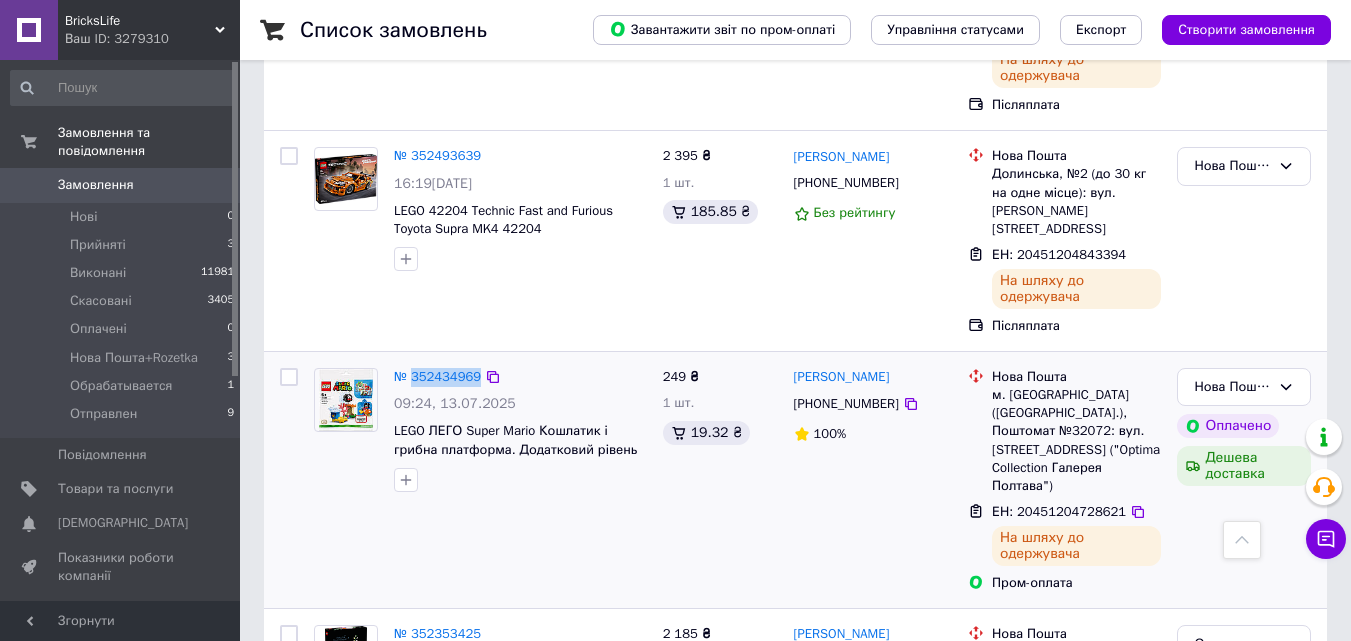 drag, startPoint x: 412, startPoint y: 307, endPoint x: 476, endPoint y: 295, distance: 65.11528 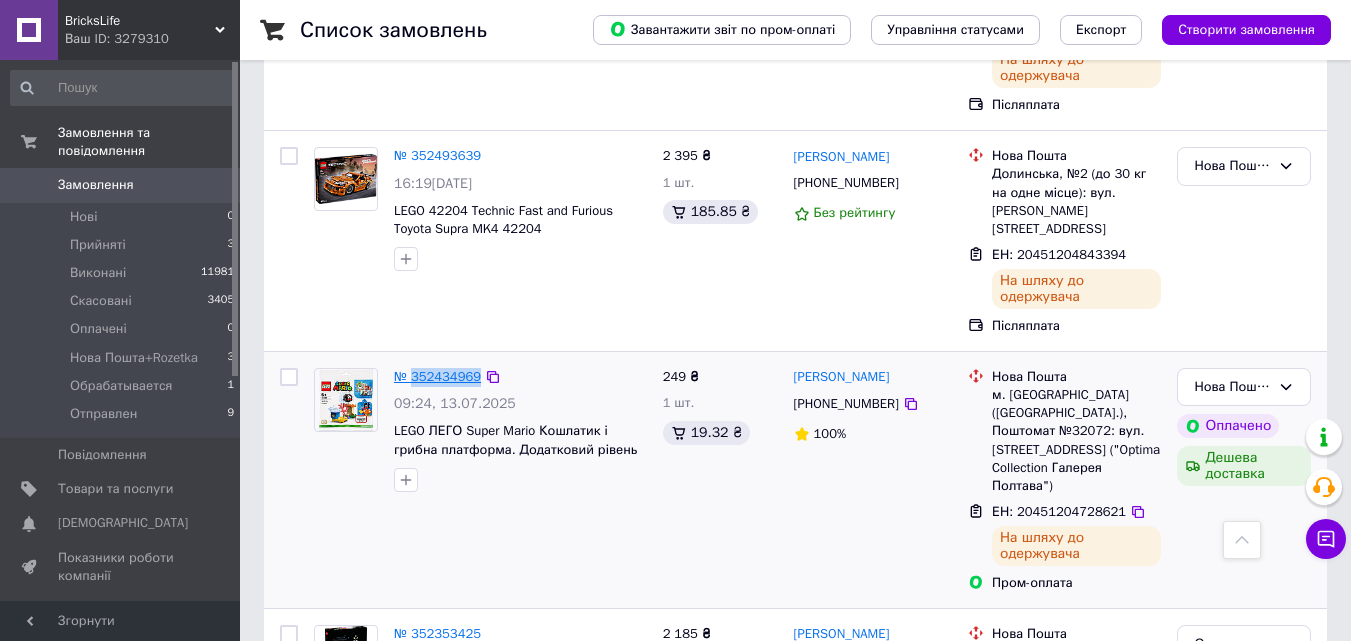 copy on "352434969" 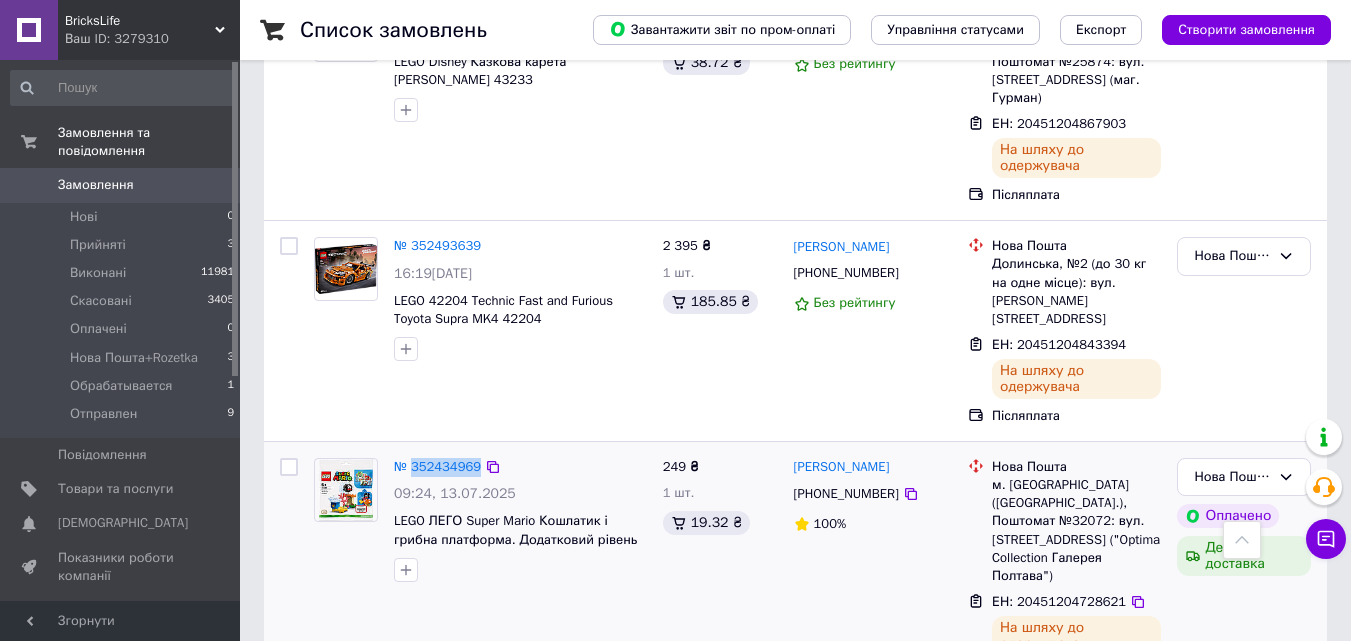 scroll, scrollTop: 300, scrollLeft: 0, axis: vertical 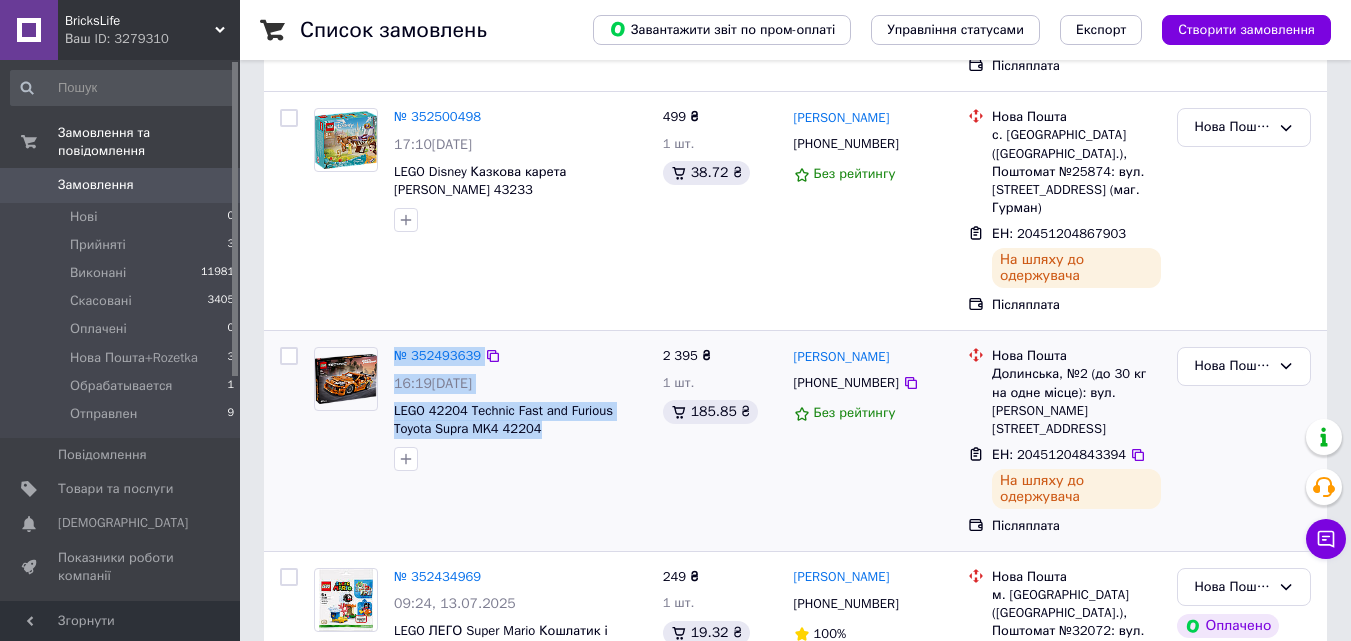 drag, startPoint x: 557, startPoint y: 397, endPoint x: 381, endPoint y: 372, distance: 177.76671 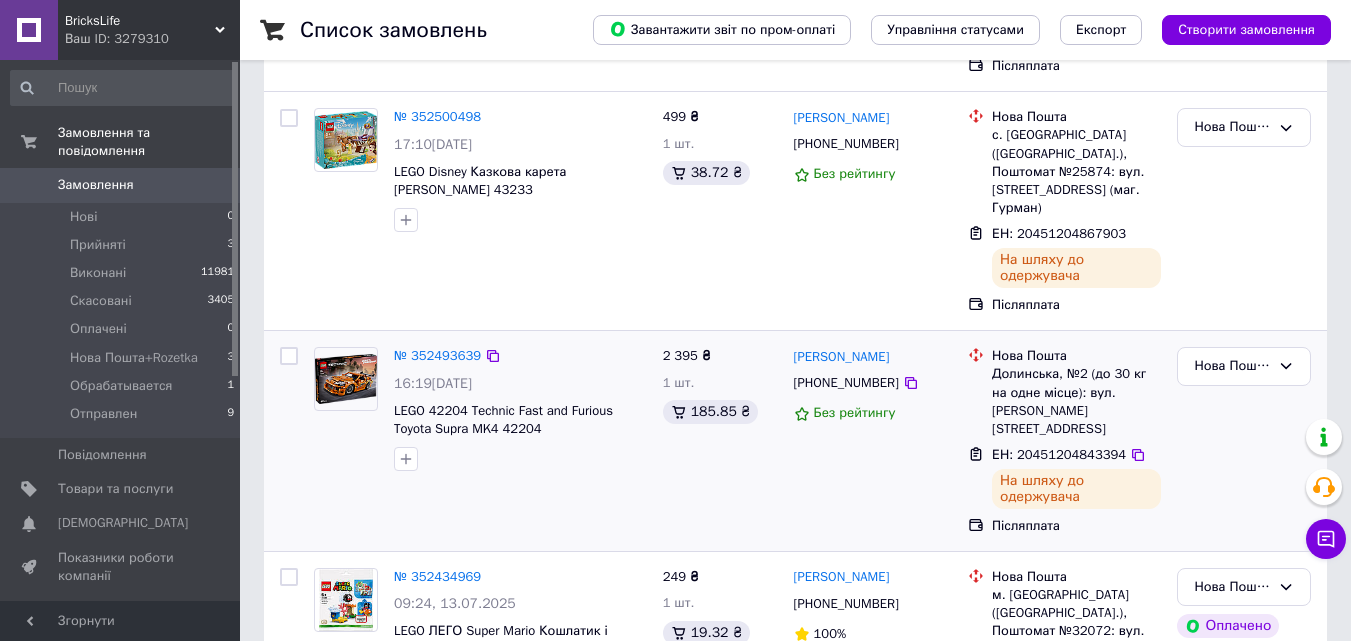 drag, startPoint x: 549, startPoint y: 435, endPoint x: 554, endPoint y: 416, distance: 19.646883 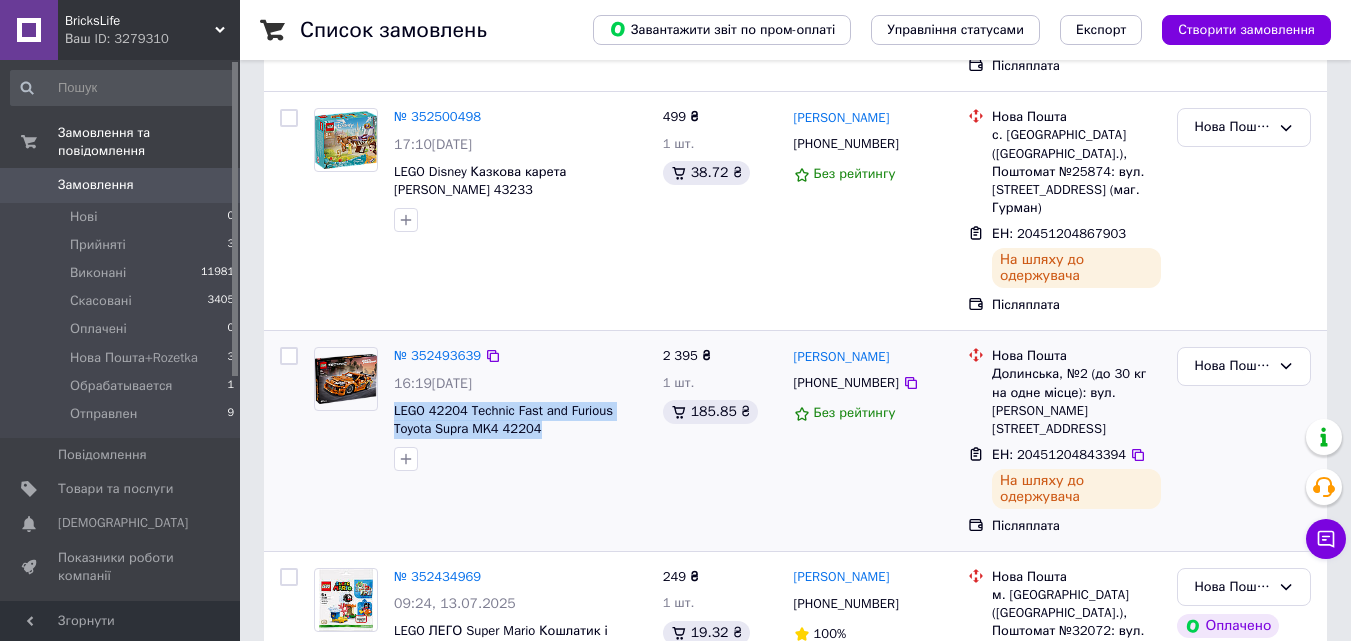 drag, startPoint x: 509, startPoint y: 384, endPoint x: 393, endPoint y: 374, distance: 116.43024 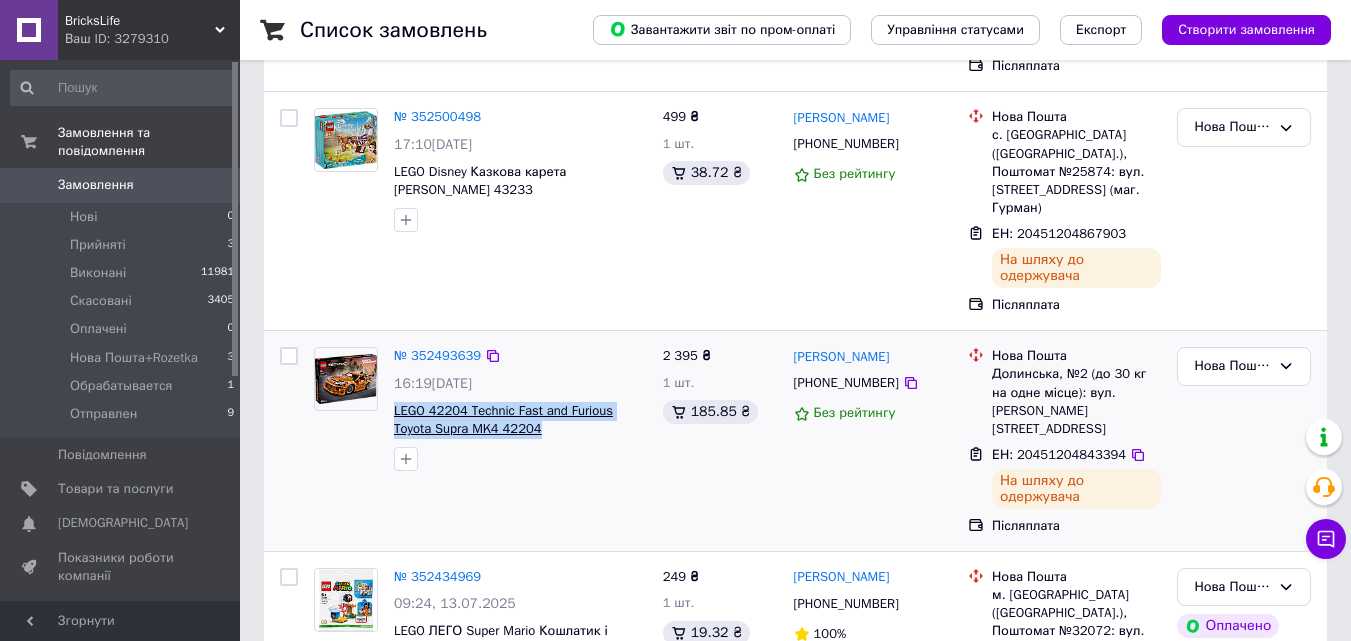 copy on "LEGO 42204 Technic Fast and Furious Toyota Supra MK4 42204" 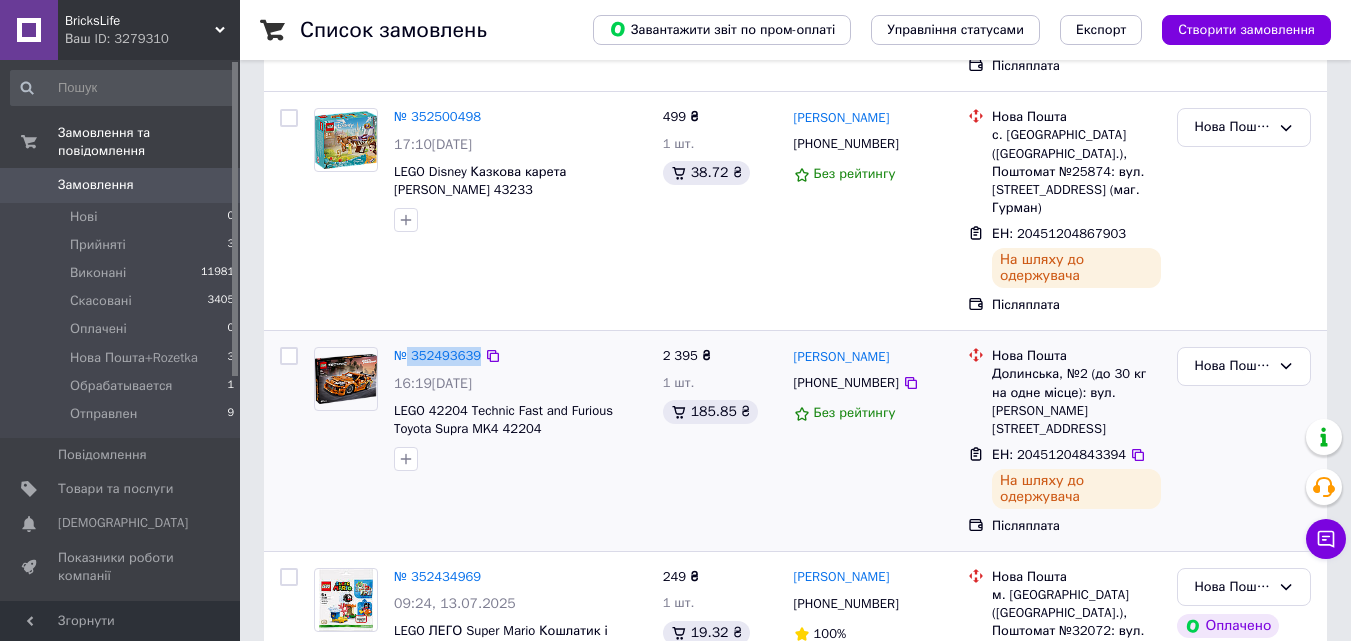 drag, startPoint x: 410, startPoint y: 299, endPoint x: 480, endPoint y: 303, distance: 70.11419 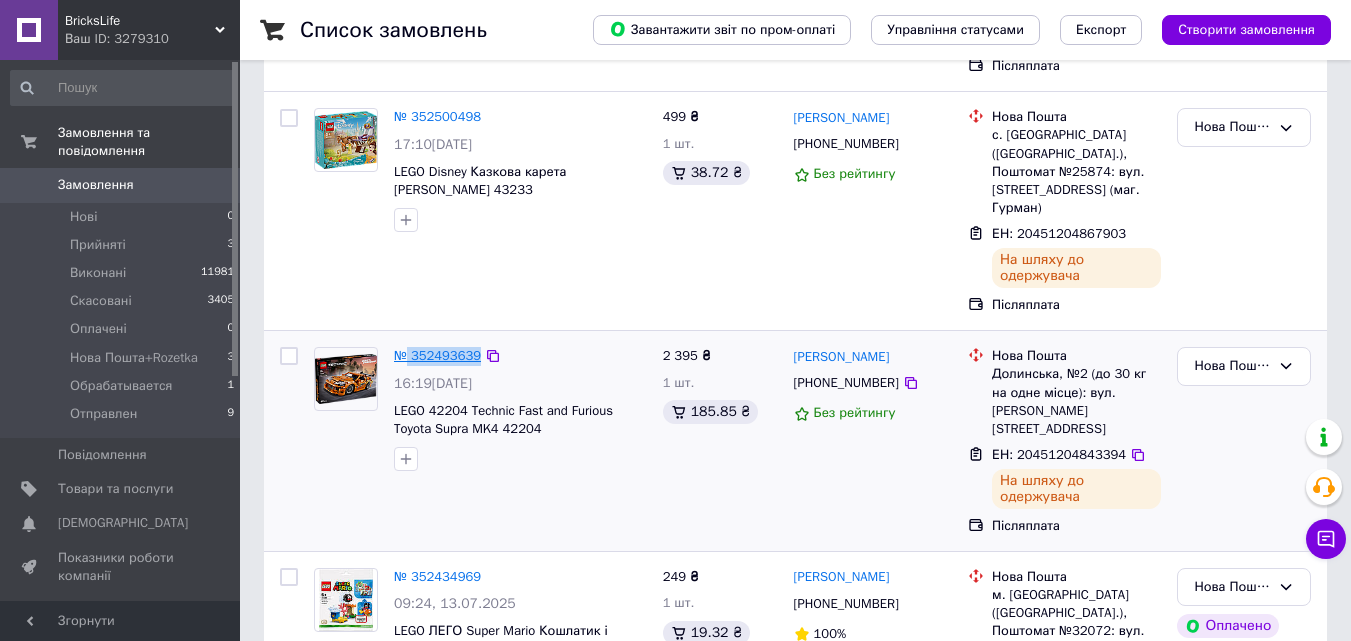 copy on "352493639" 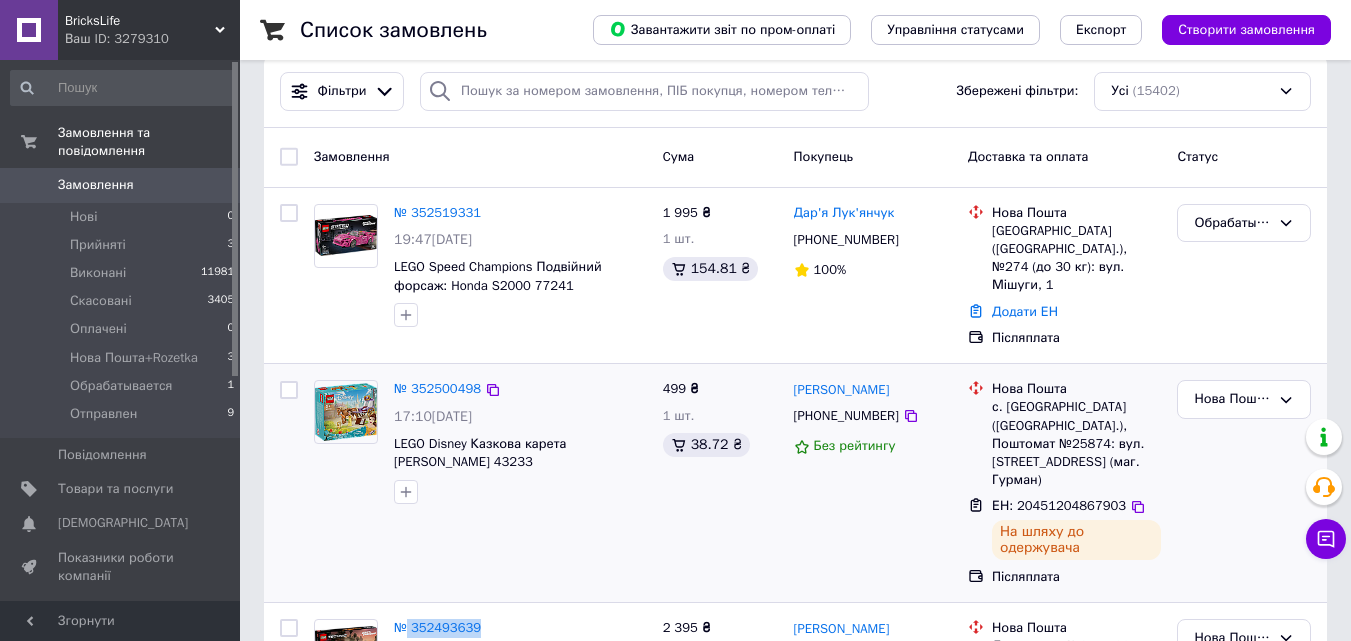 scroll, scrollTop: 0, scrollLeft: 0, axis: both 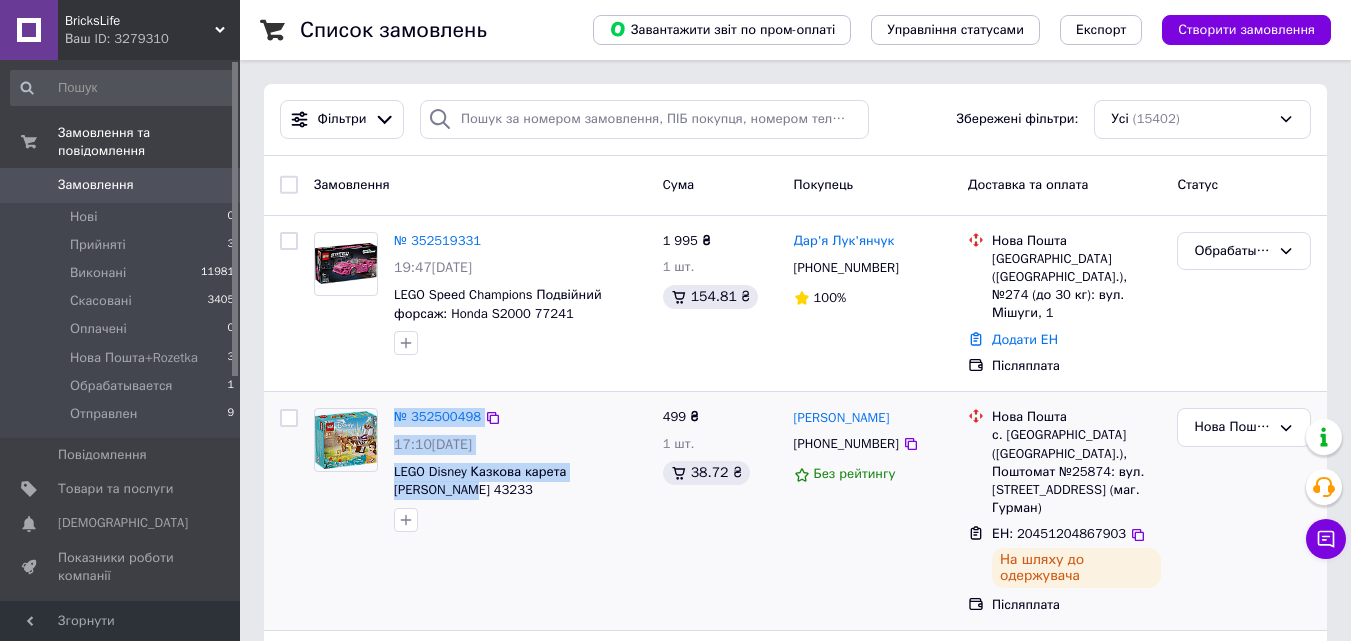 drag, startPoint x: 642, startPoint y: 456, endPoint x: 382, endPoint y: 447, distance: 260.15573 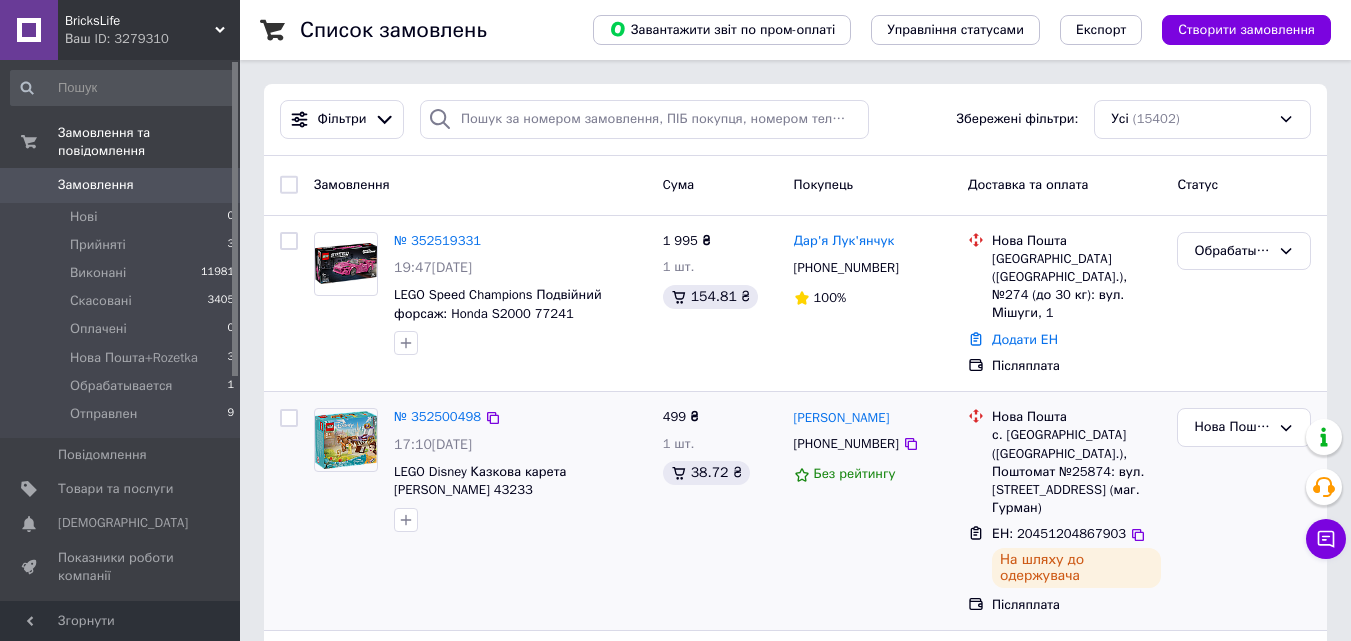 click at bounding box center [520, 520] 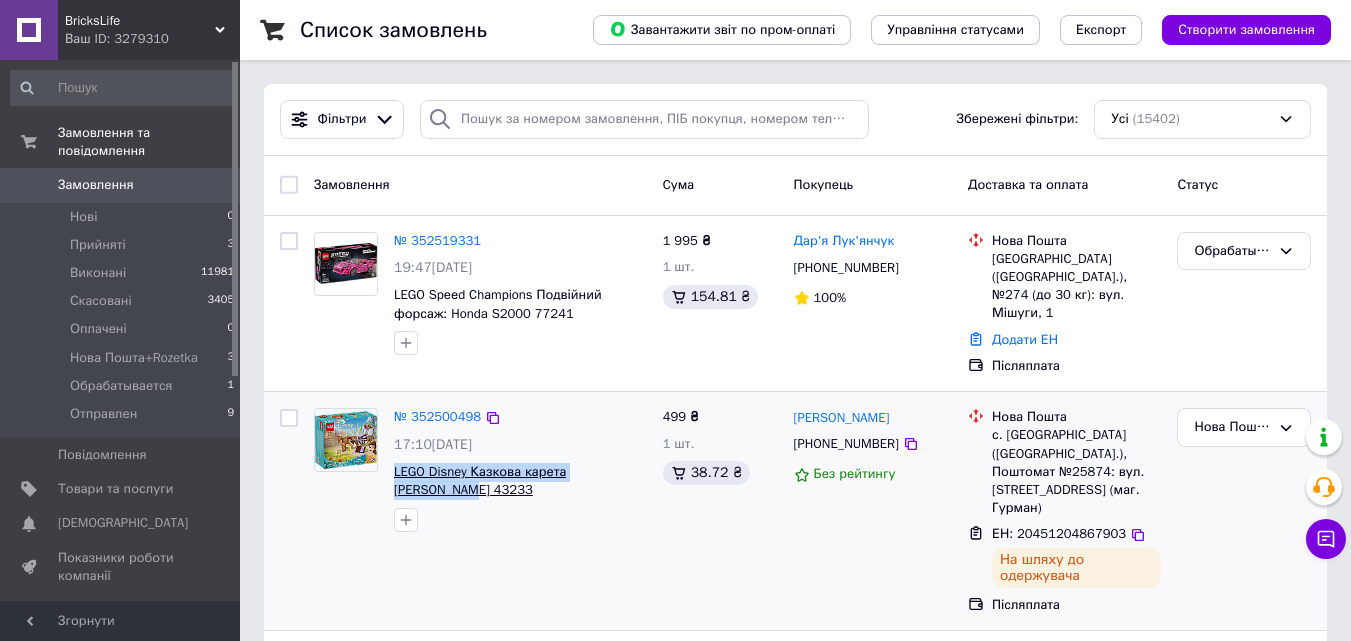 drag, startPoint x: 644, startPoint y: 454, endPoint x: 396, endPoint y: 447, distance: 248.09877 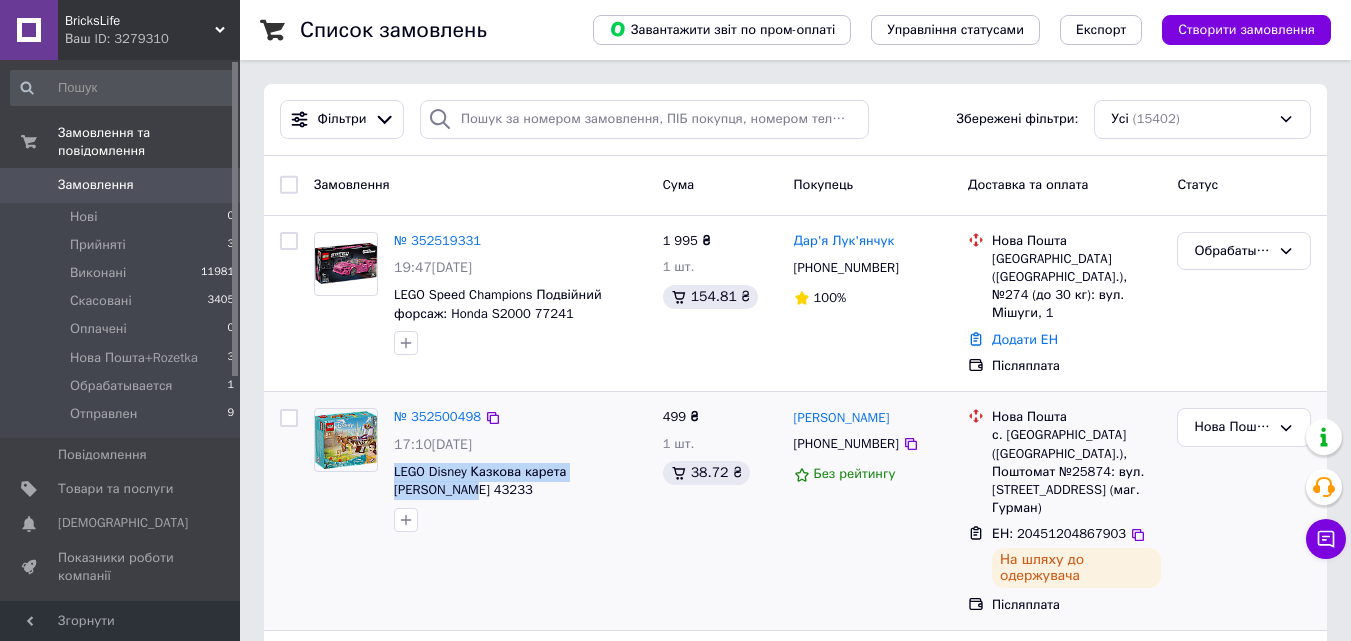 copy on "LEGO Disney Казкова карета [PERSON_NAME] 43233" 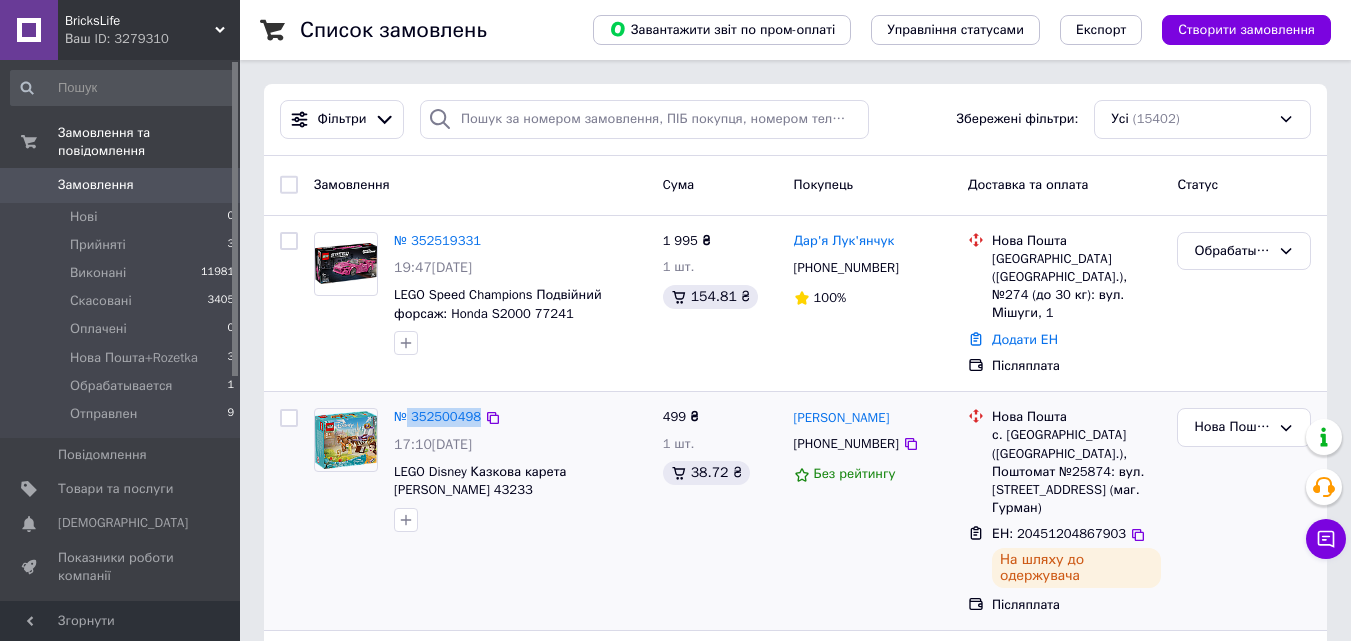 drag, startPoint x: 410, startPoint y: 383, endPoint x: 478, endPoint y: 385, distance: 68.0294 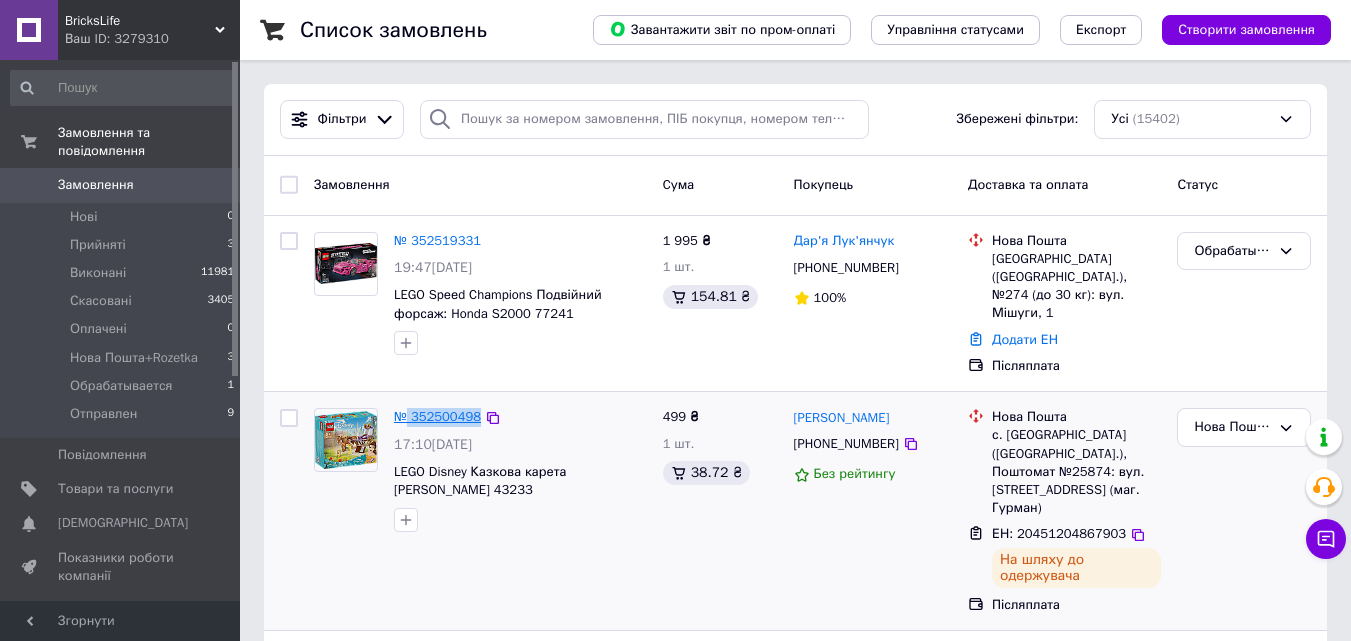 copy on "352500498" 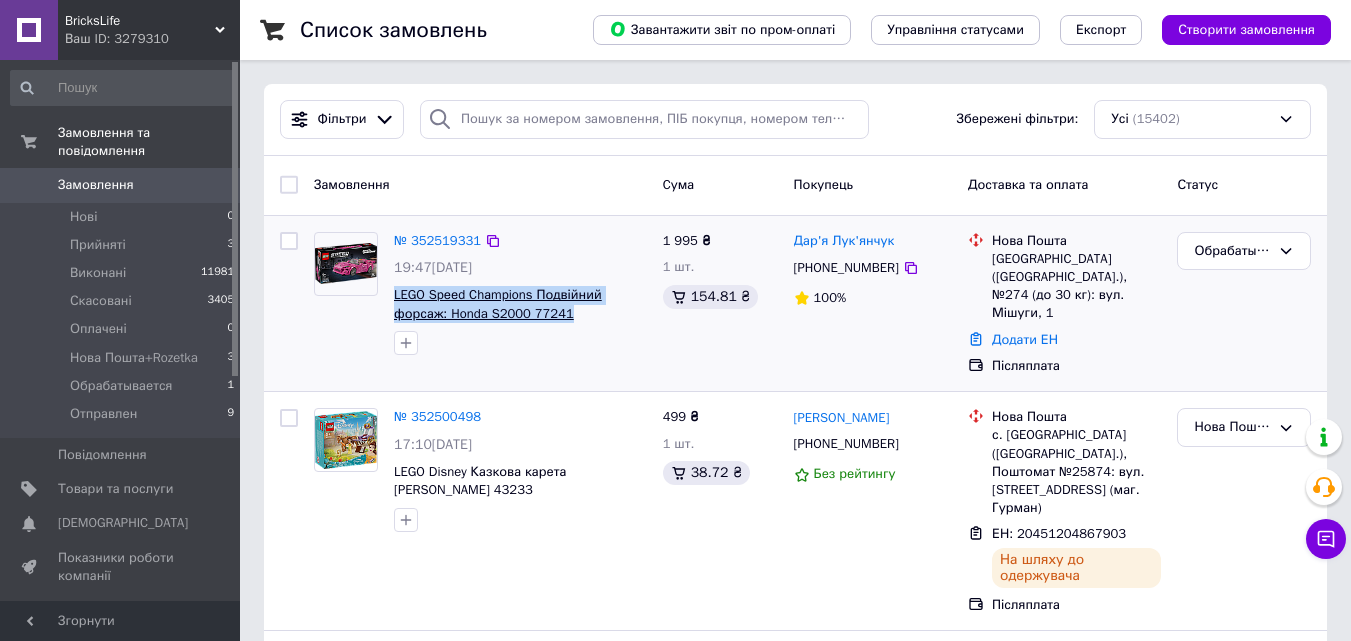 drag, startPoint x: 579, startPoint y: 313, endPoint x: 394, endPoint y: 289, distance: 186.55026 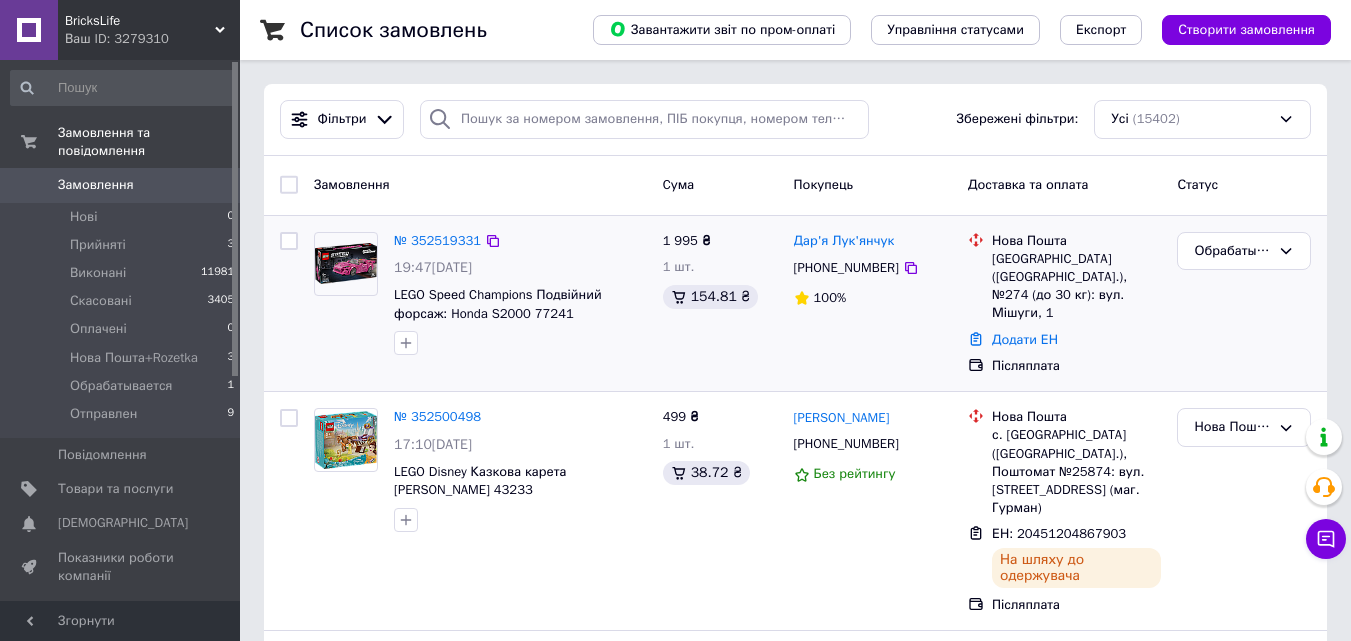 click at bounding box center [520, 343] 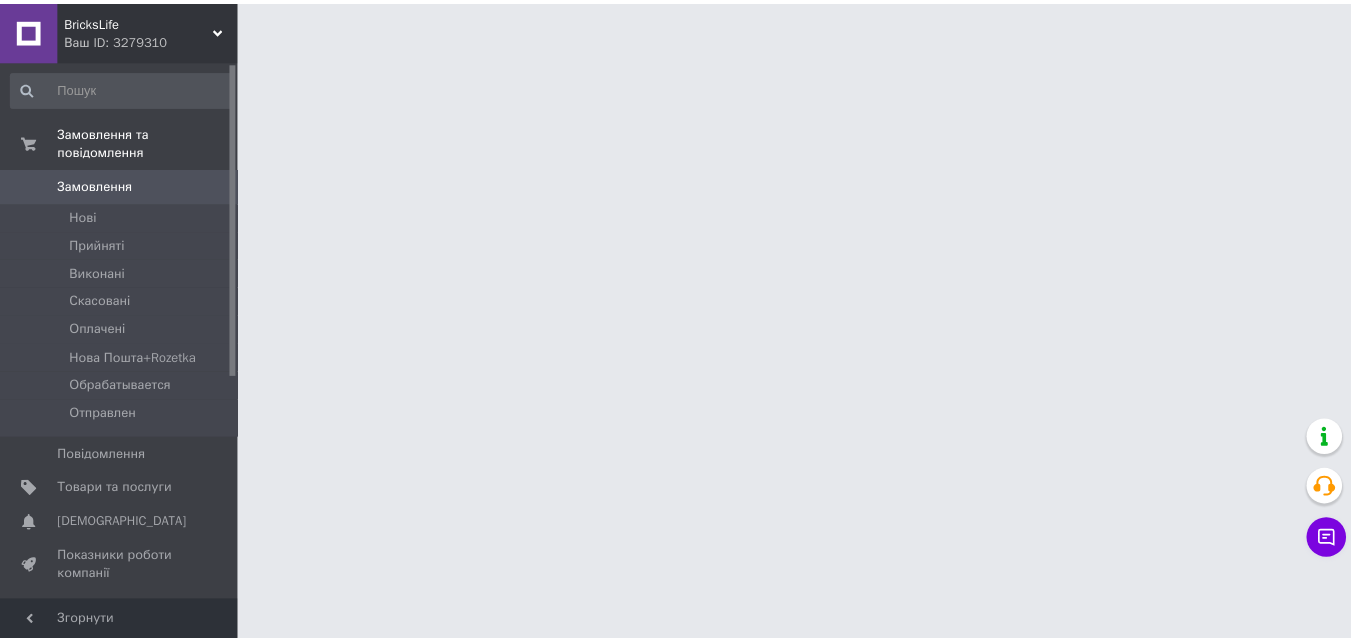 scroll, scrollTop: 0, scrollLeft: 0, axis: both 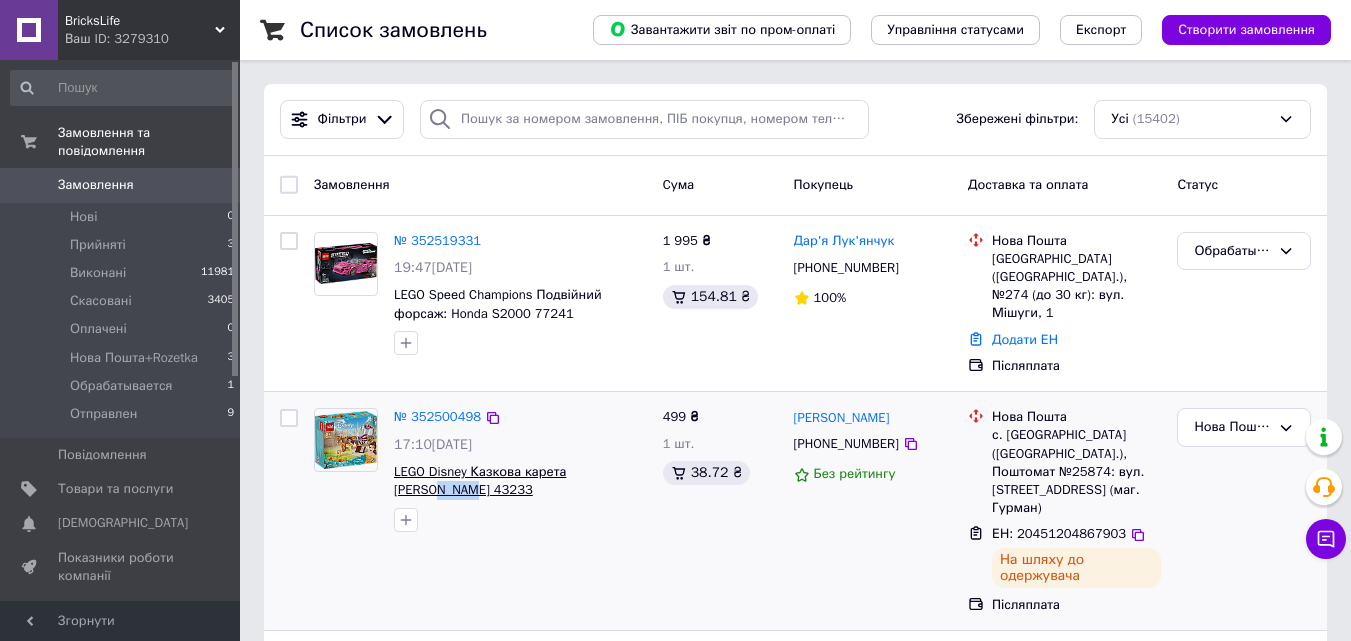 drag, startPoint x: 647, startPoint y: 456, endPoint x: 603, endPoint y: 457, distance: 44.011364 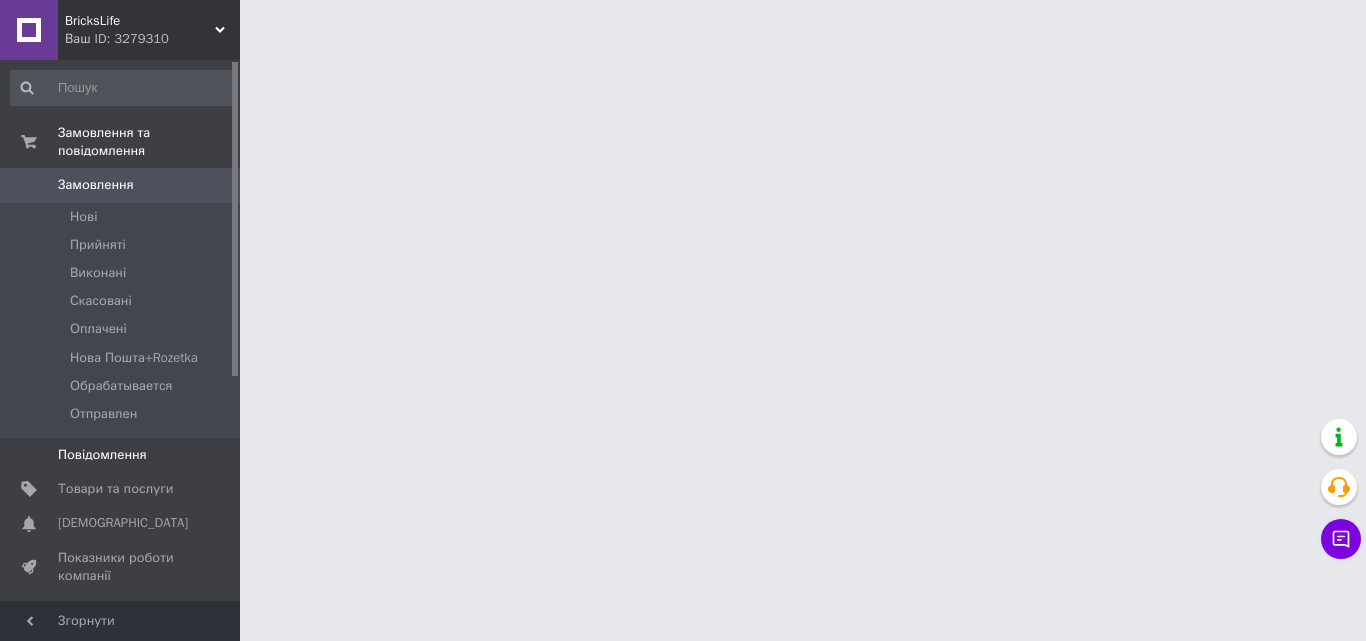 scroll, scrollTop: 0, scrollLeft: 0, axis: both 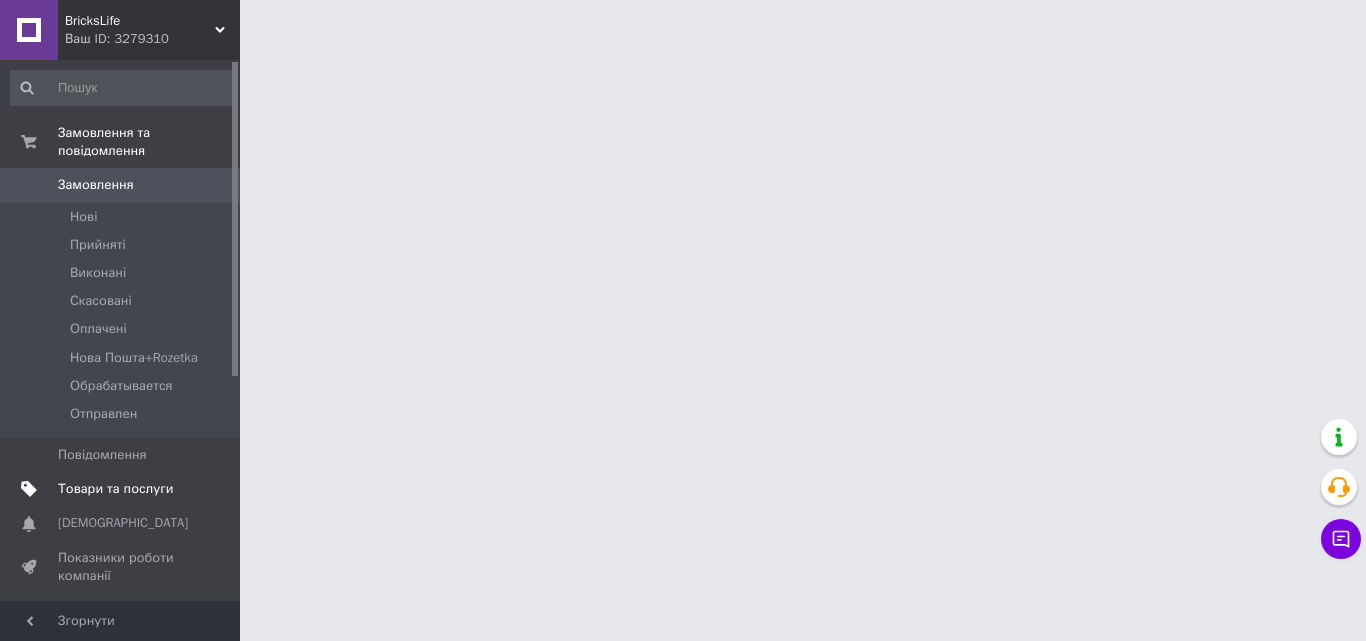 click on "Товари та послуги" at bounding box center (115, 489) 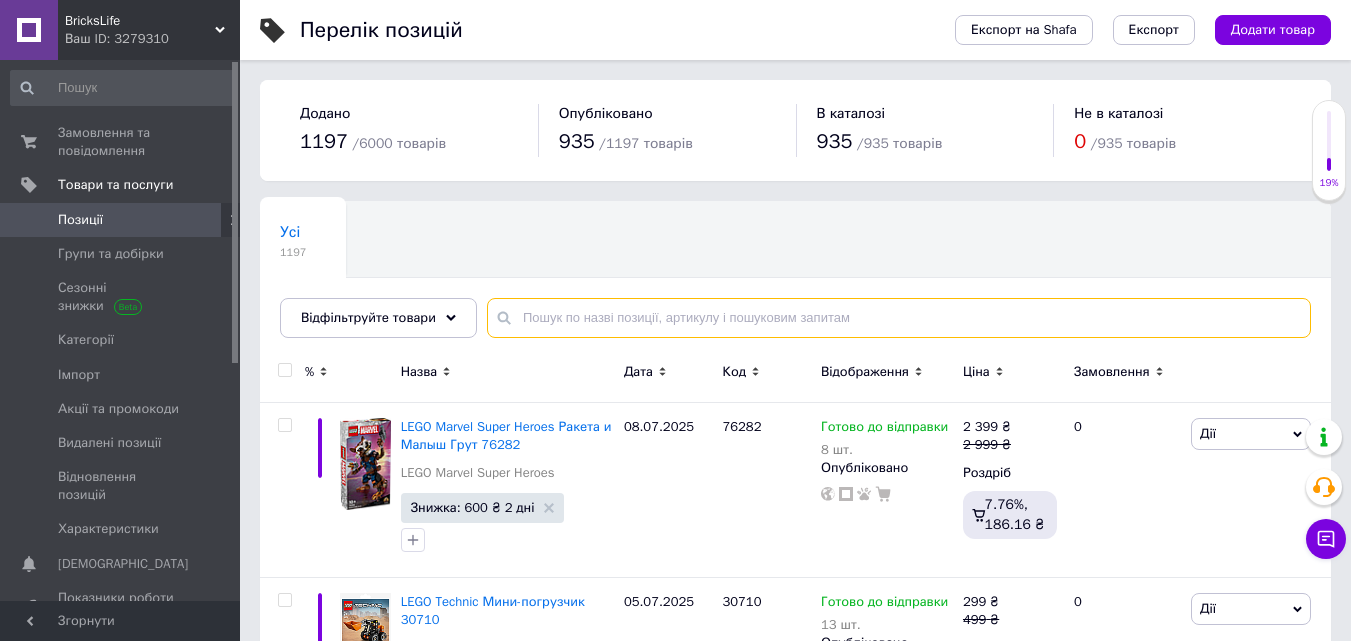 paste on "43233" 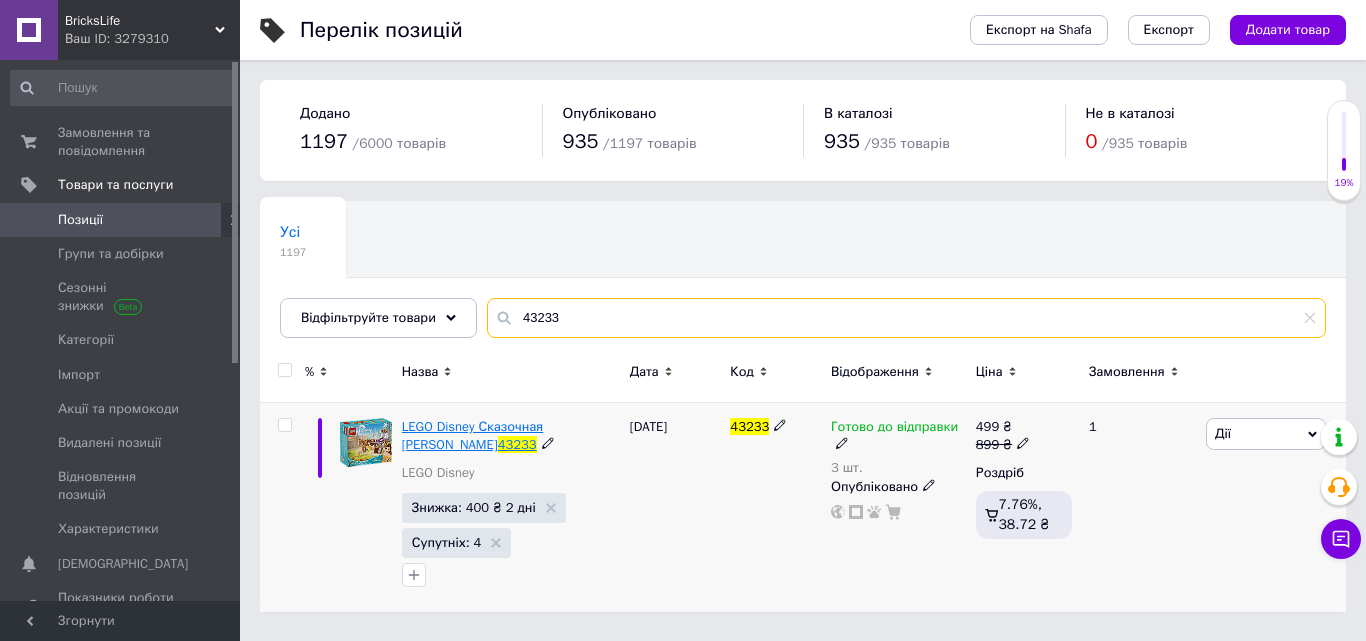 type on "43233" 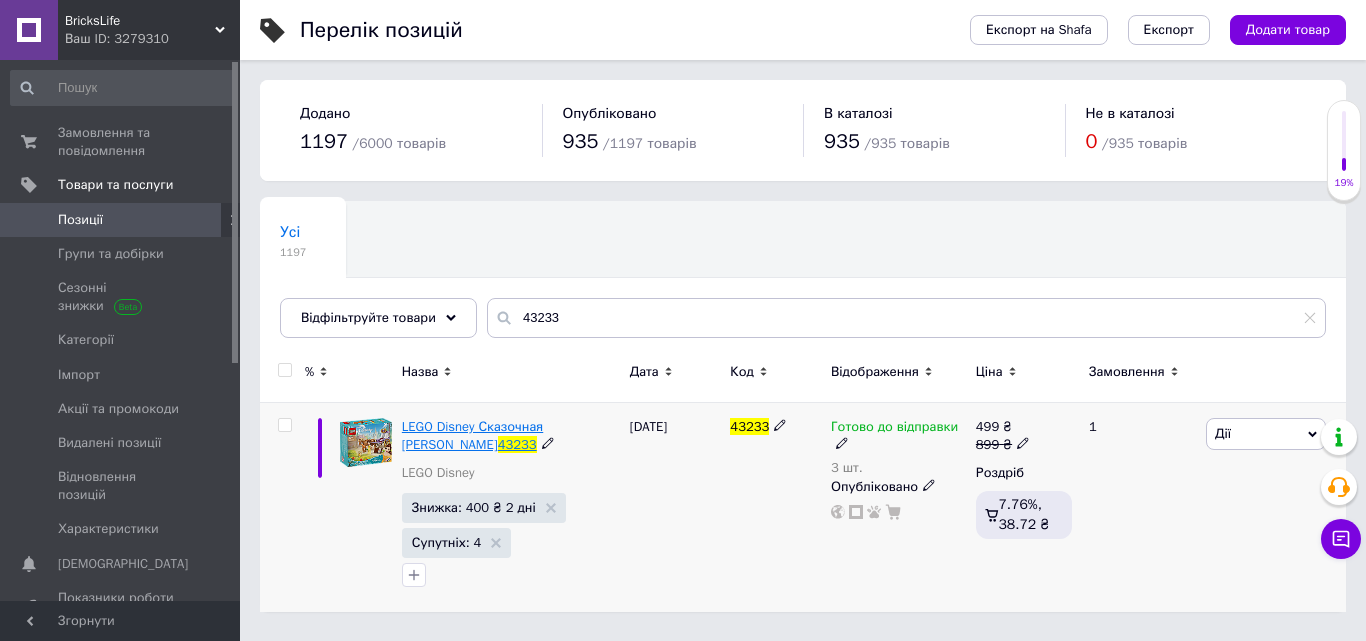 click on "LEGO Disney Сказочная карета Белль" at bounding box center (472, 435) 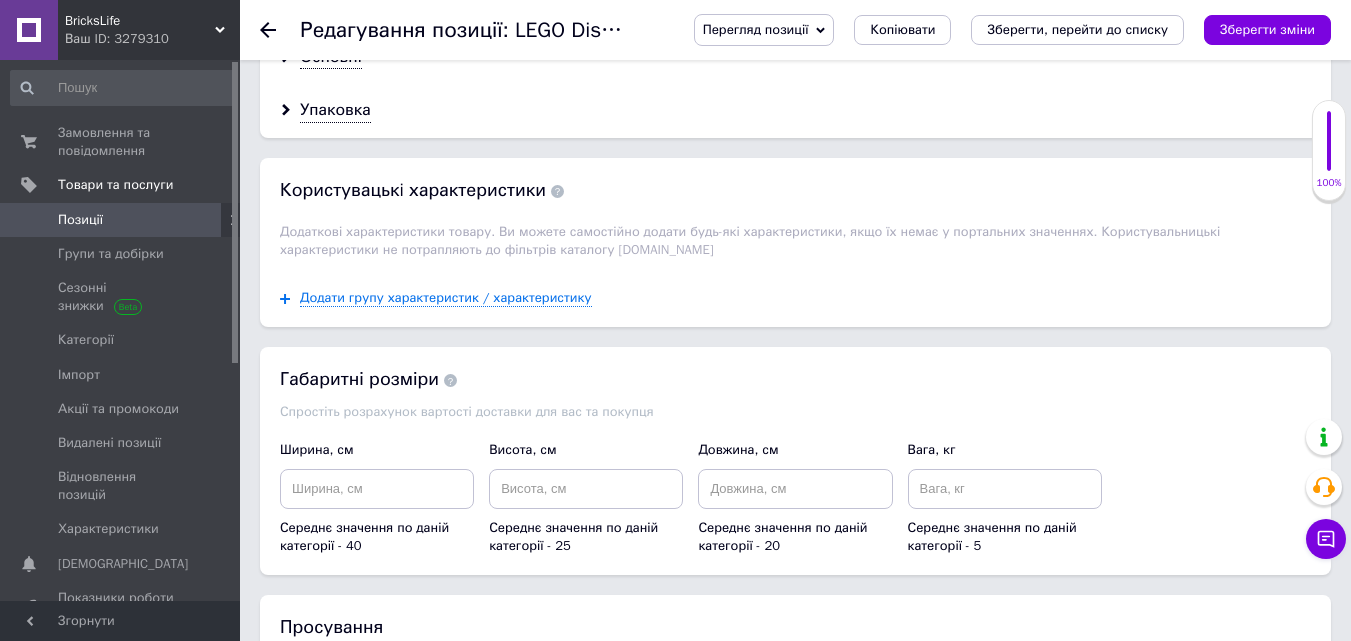 scroll, scrollTop: 2293, scrollLeft: 0, axis: vertical 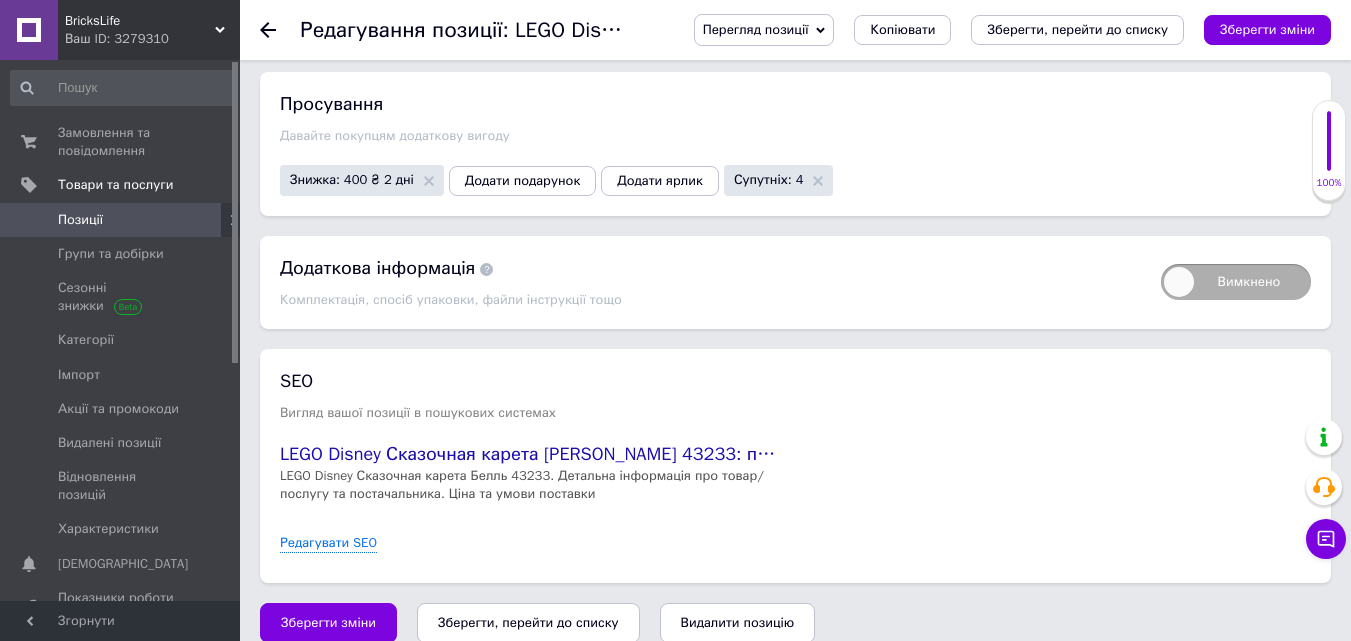 click on "Знижка: 400 ₴ 2 дні" at bounding box center [362, 180] 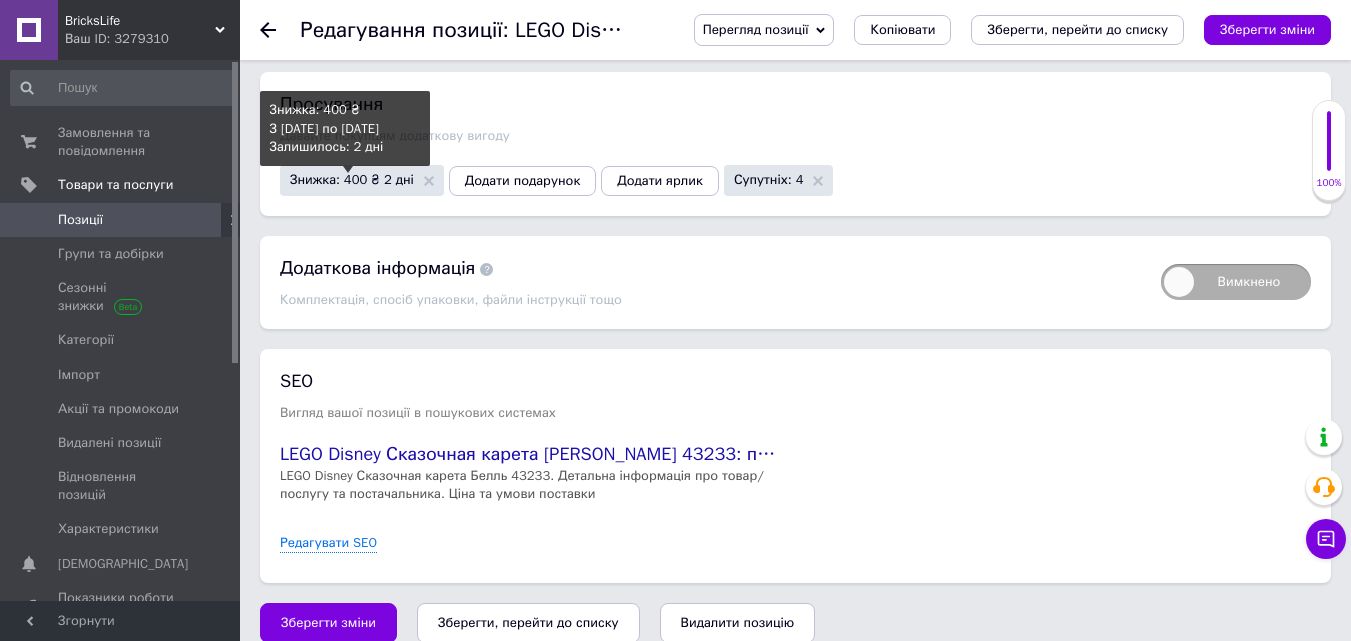 click on "Знижка: 400 ₴ 2 дні" at bounding box center [352, 179] 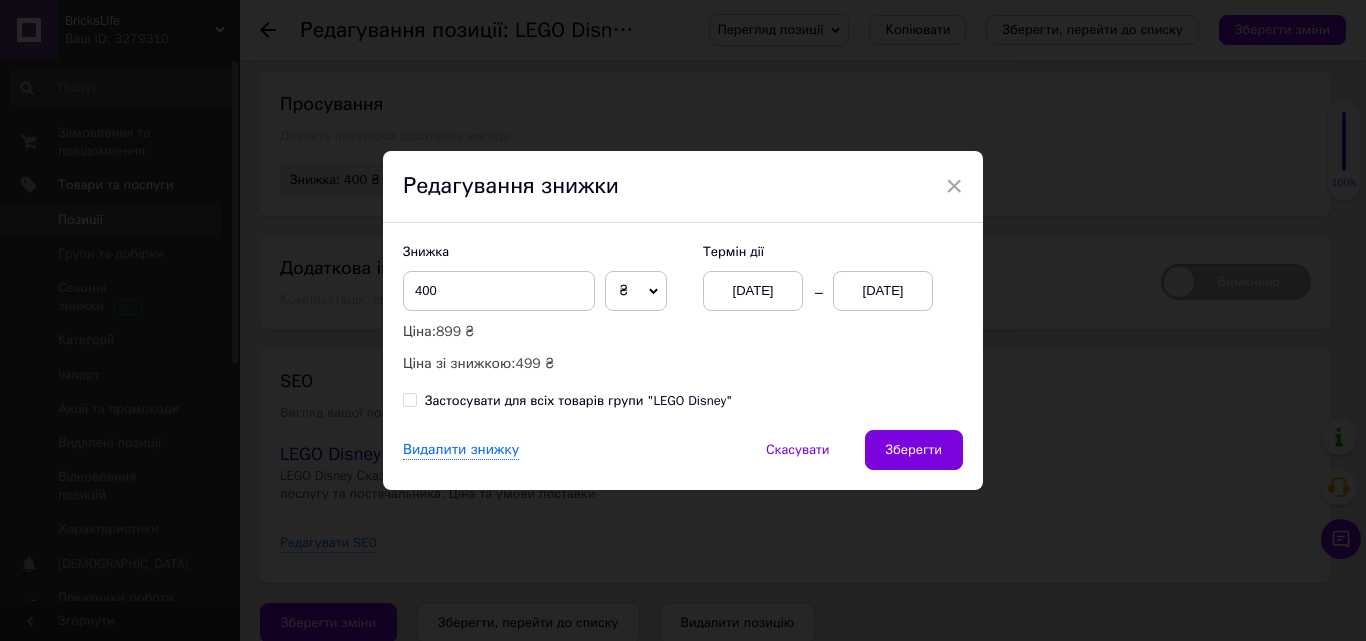 click on "Знижка" at bounding box center (543, 252) 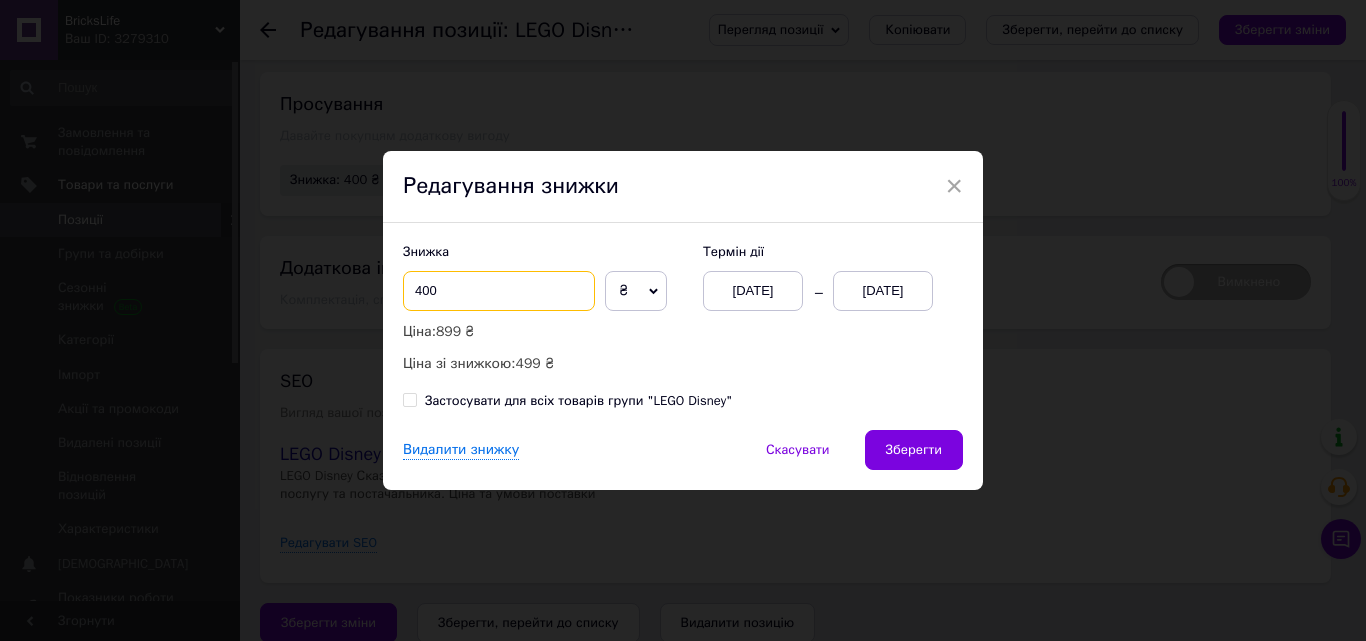 click on "400" at bounding box center [499, 291] 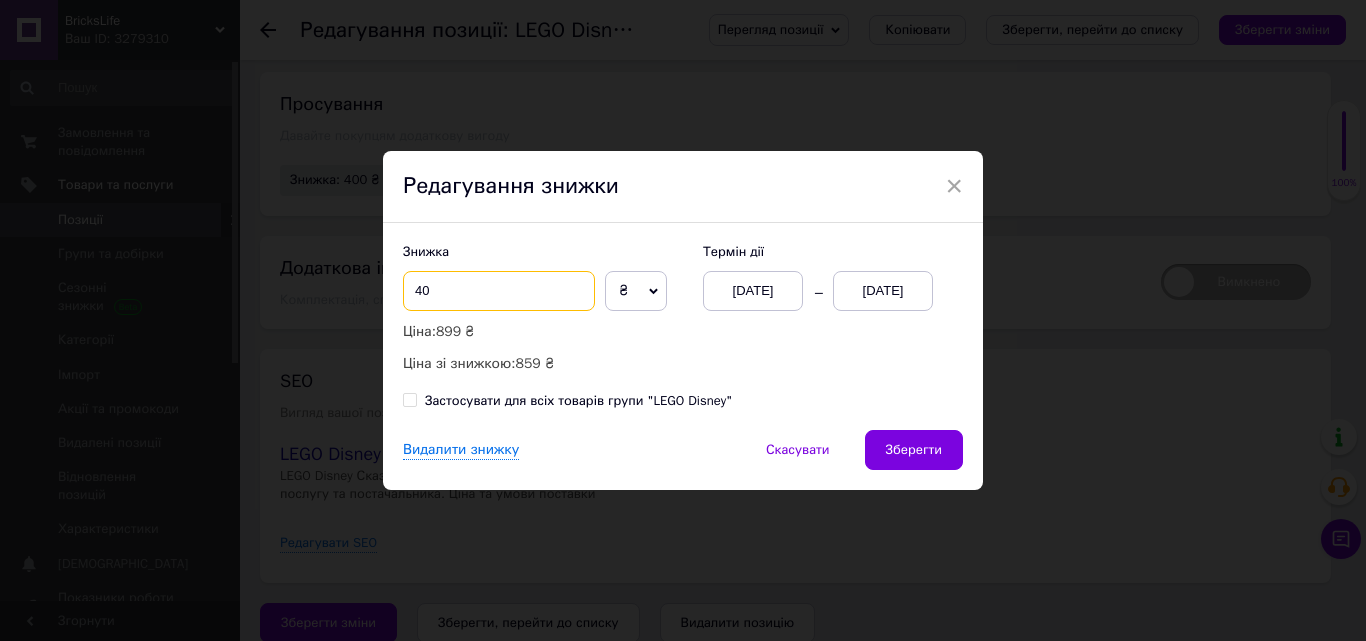 type on "4" 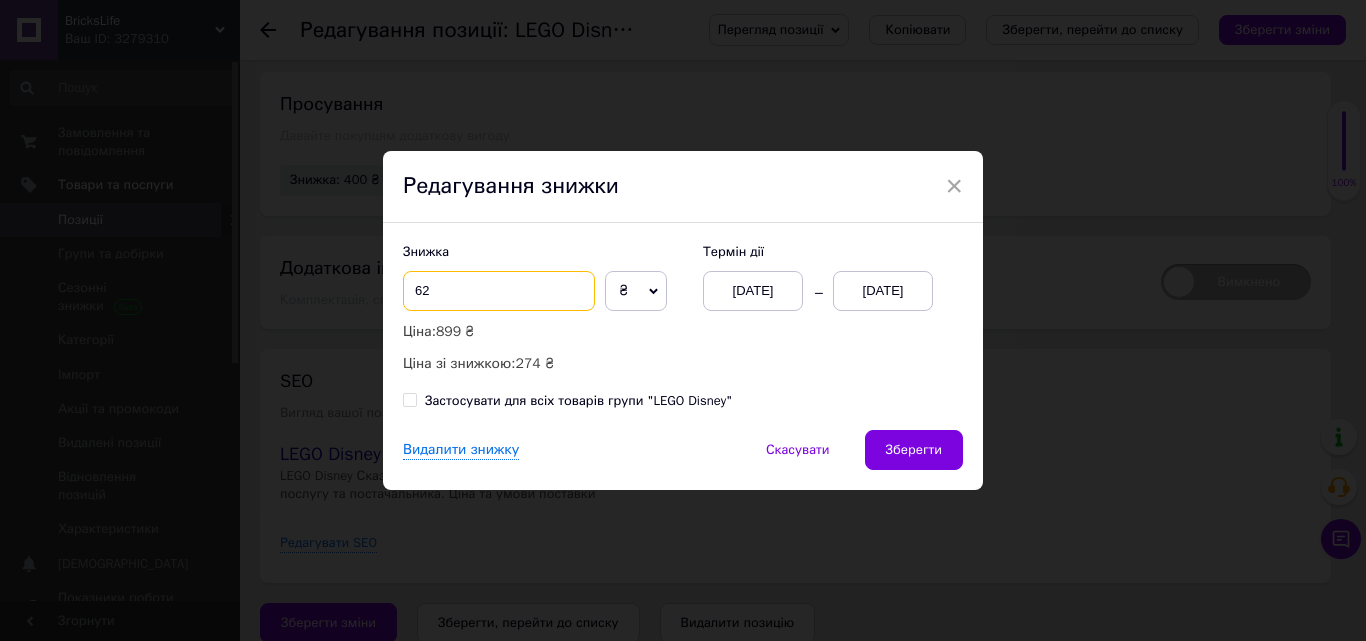 type on "6" 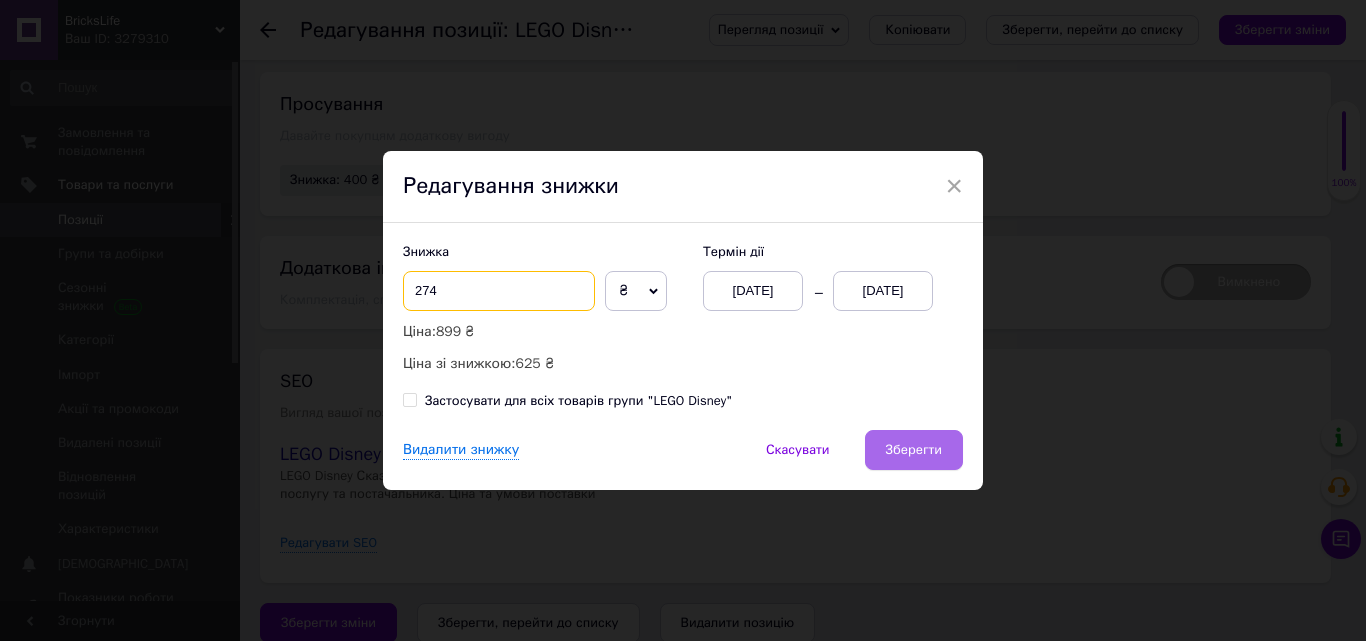 type on "274" 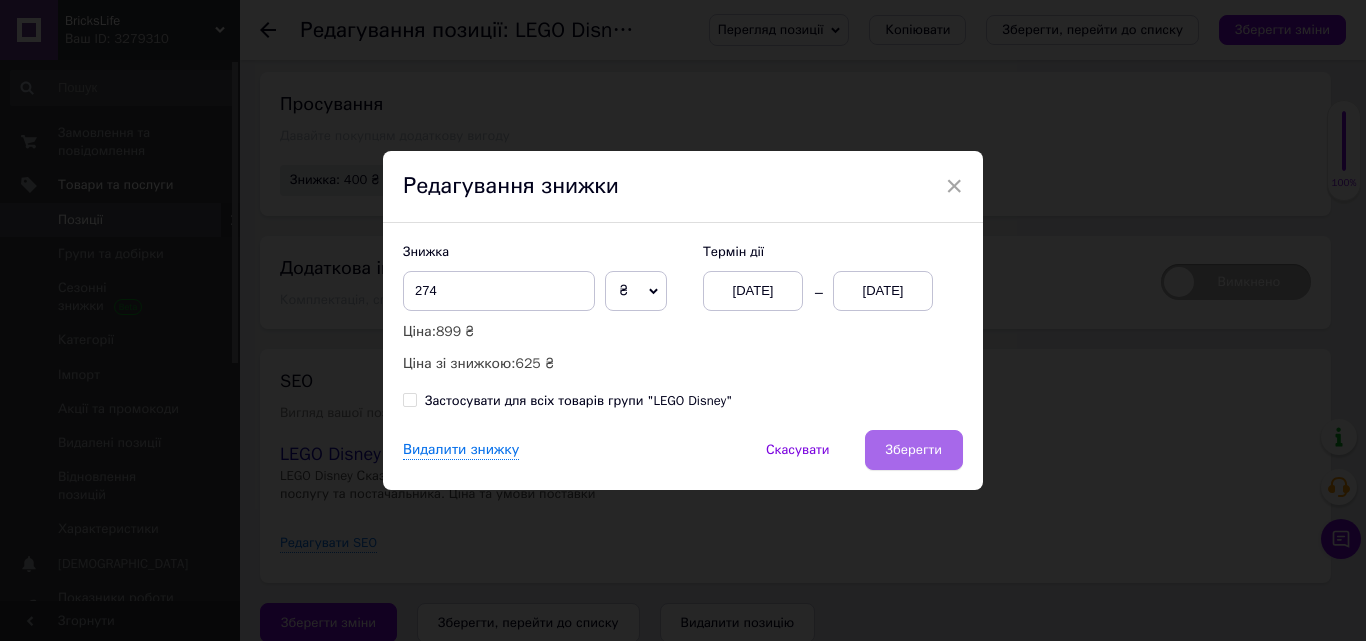 click on "Зберегти" at bounding box center (914, 450) 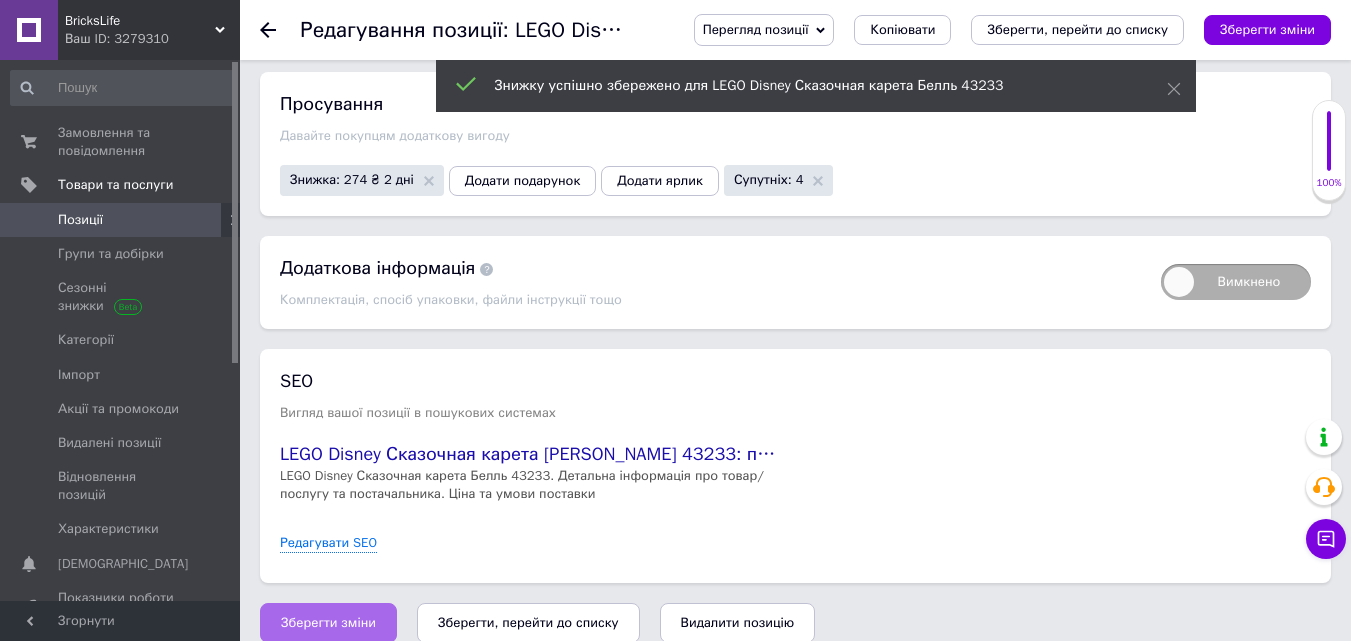 click on "Зберегти зміни" at bounding box center [328, 623] 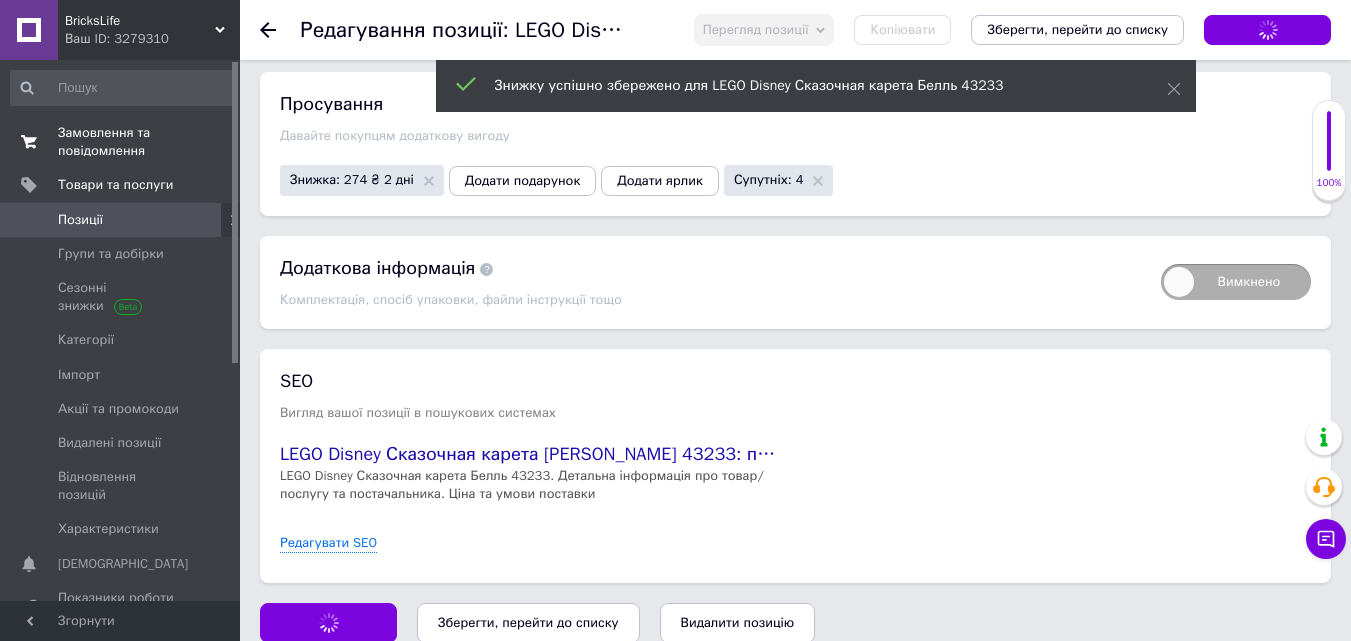 click on "Замовлення та повідомлення" at bounding box center (121, 142) 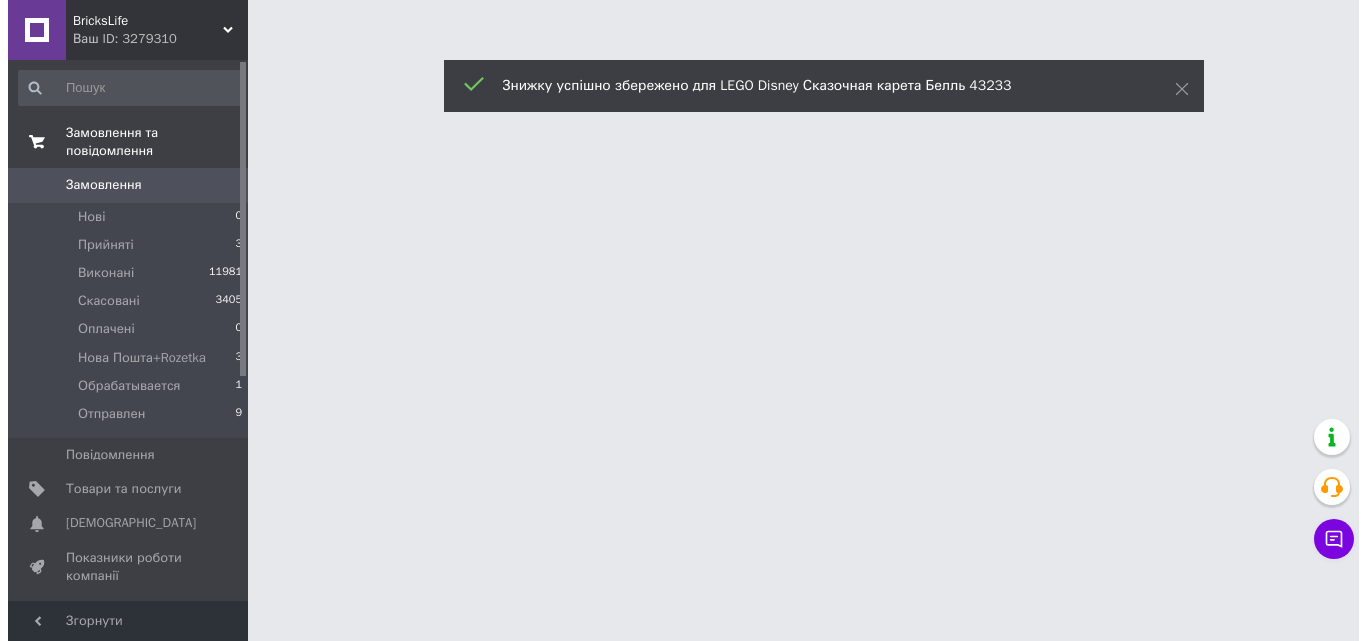 scroll, scrollTop: 0, scrollLeft: 0, axis: both 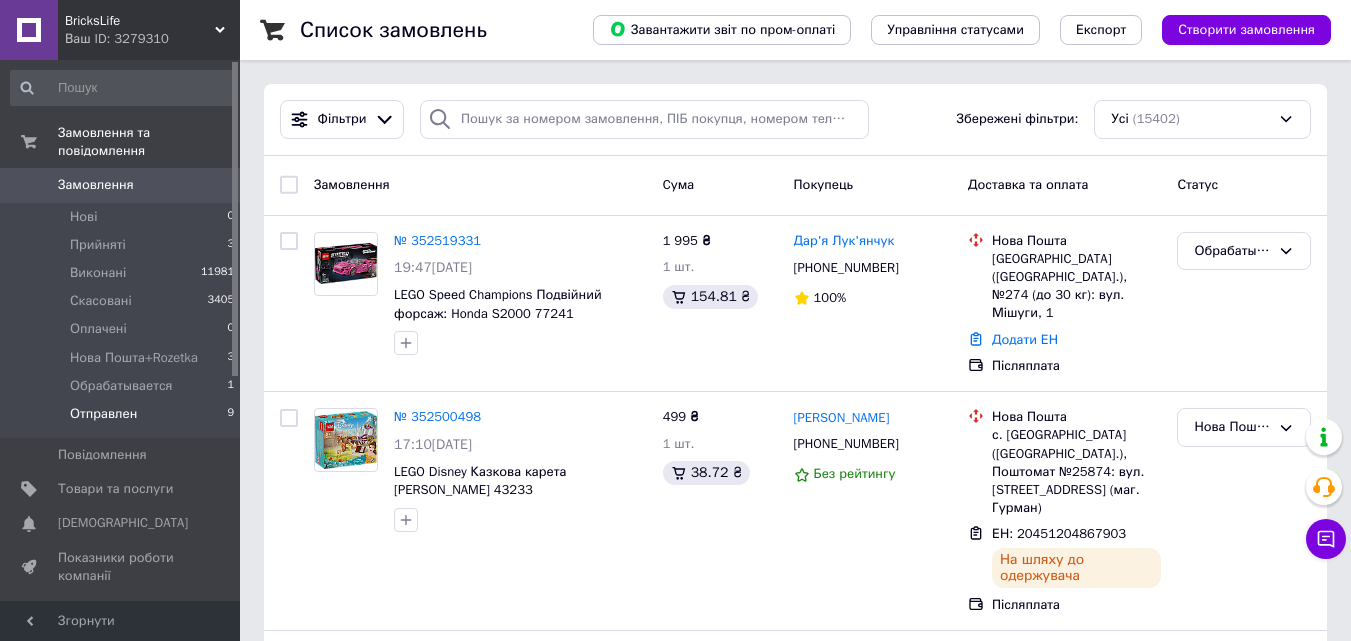 click on "Отправлен" at bounding box center [103, 414] 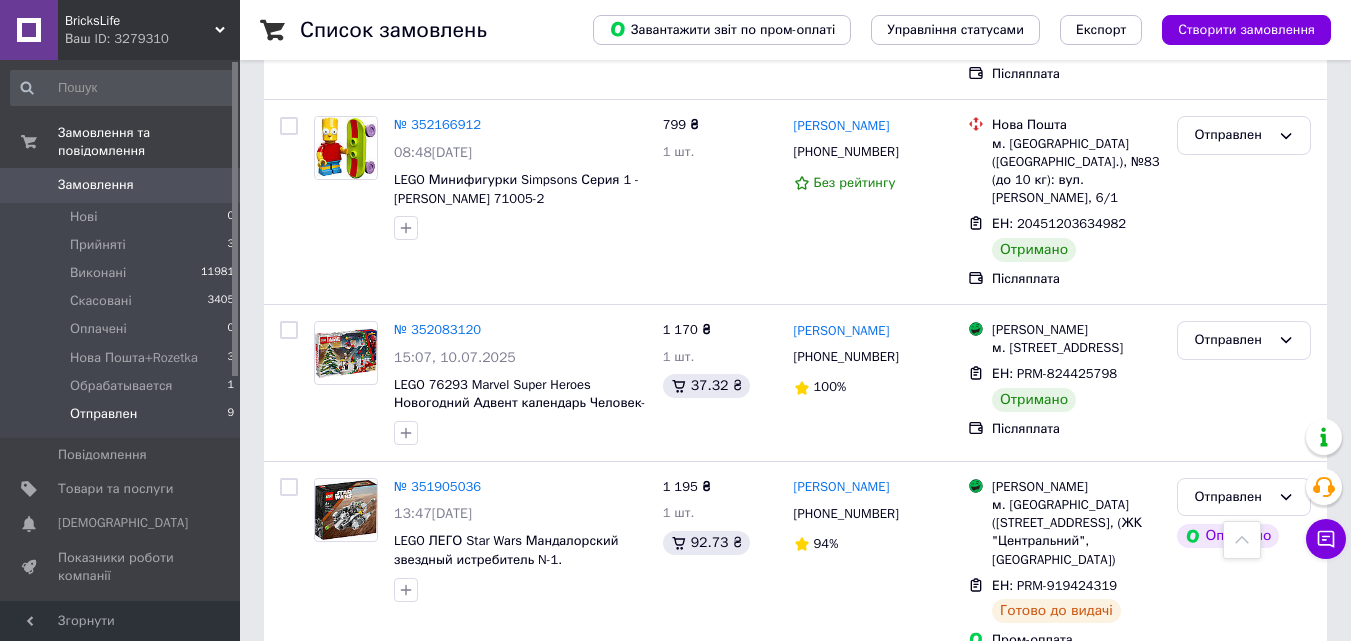 scroll, scrollTop: 1100, scrollLeft: 0, axis: vertical 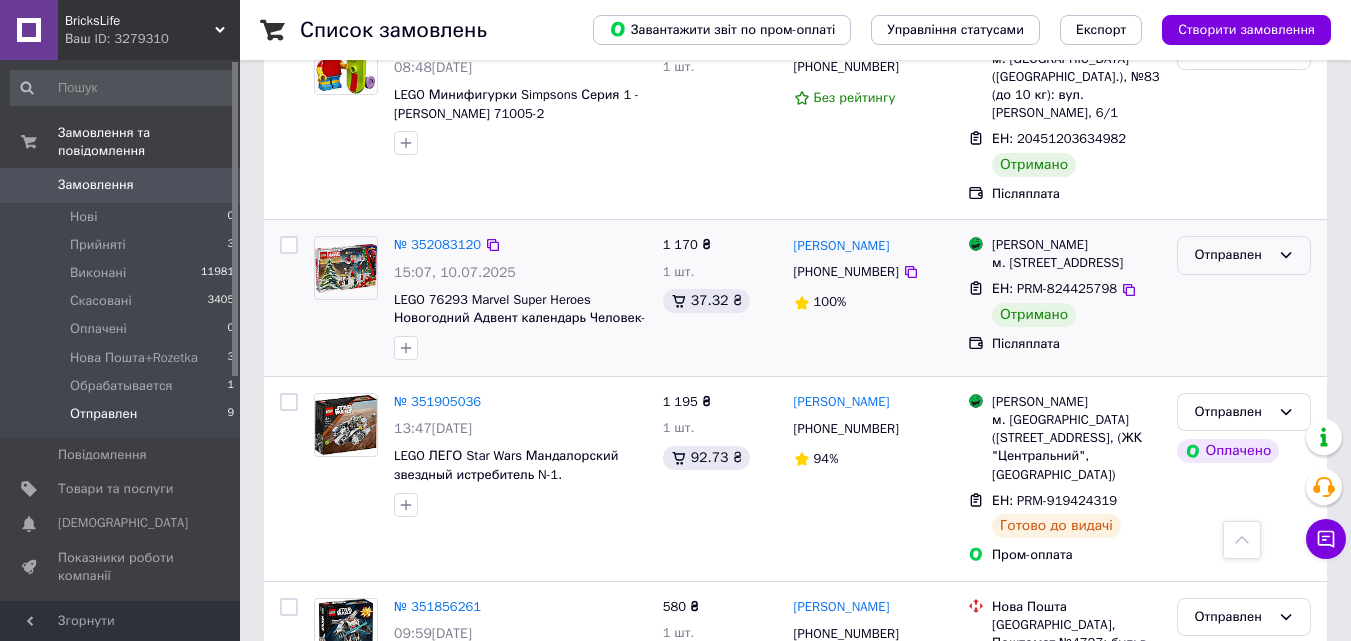 click 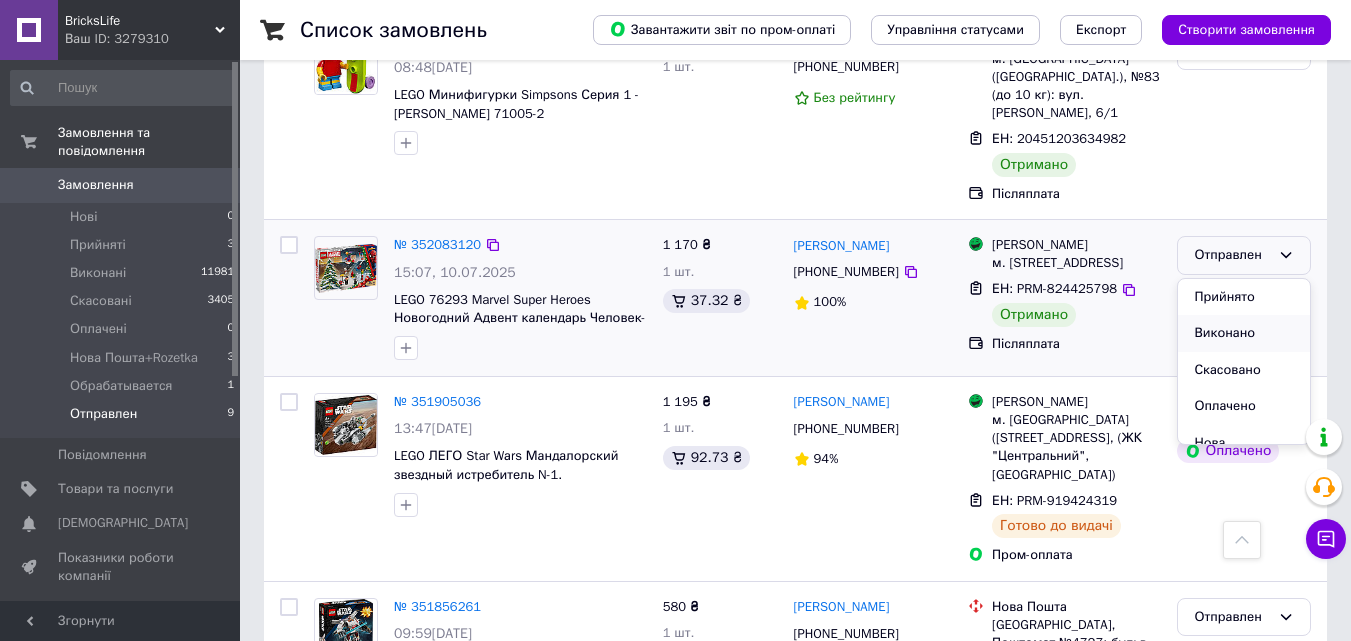 click on "Виконано" at bounding box center (1244, 333) 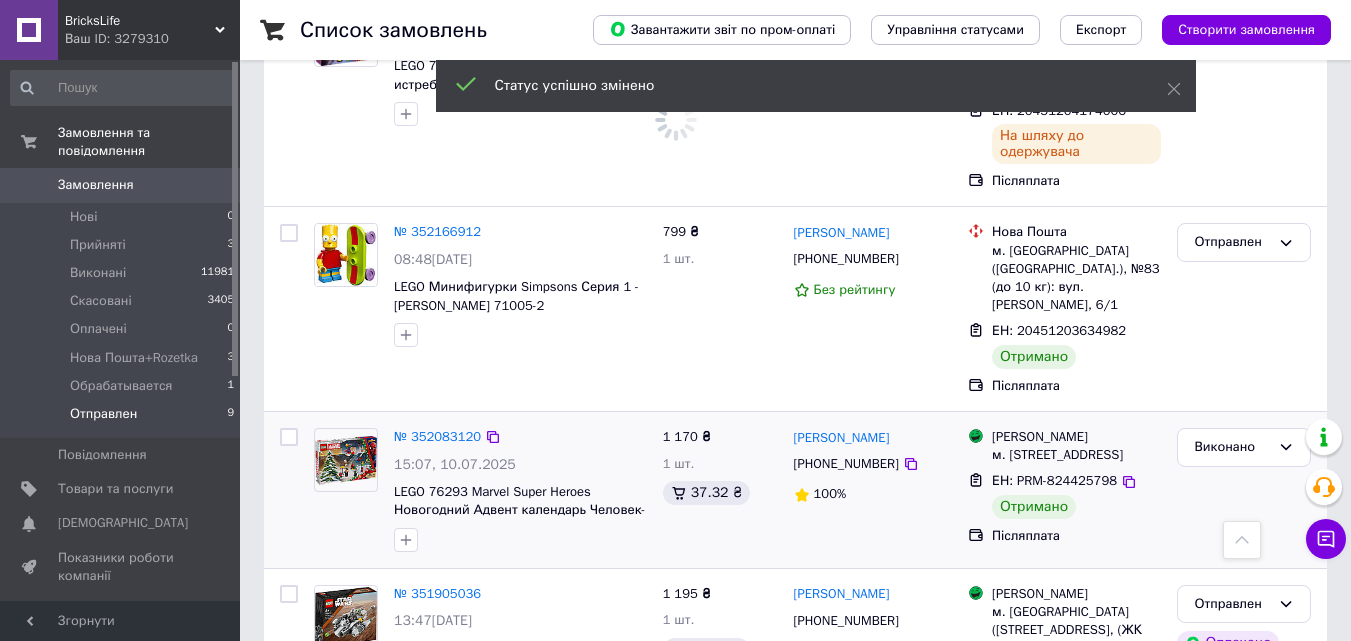scroll, scrollTop: 800, scrollLeft: 0, axis: vertical 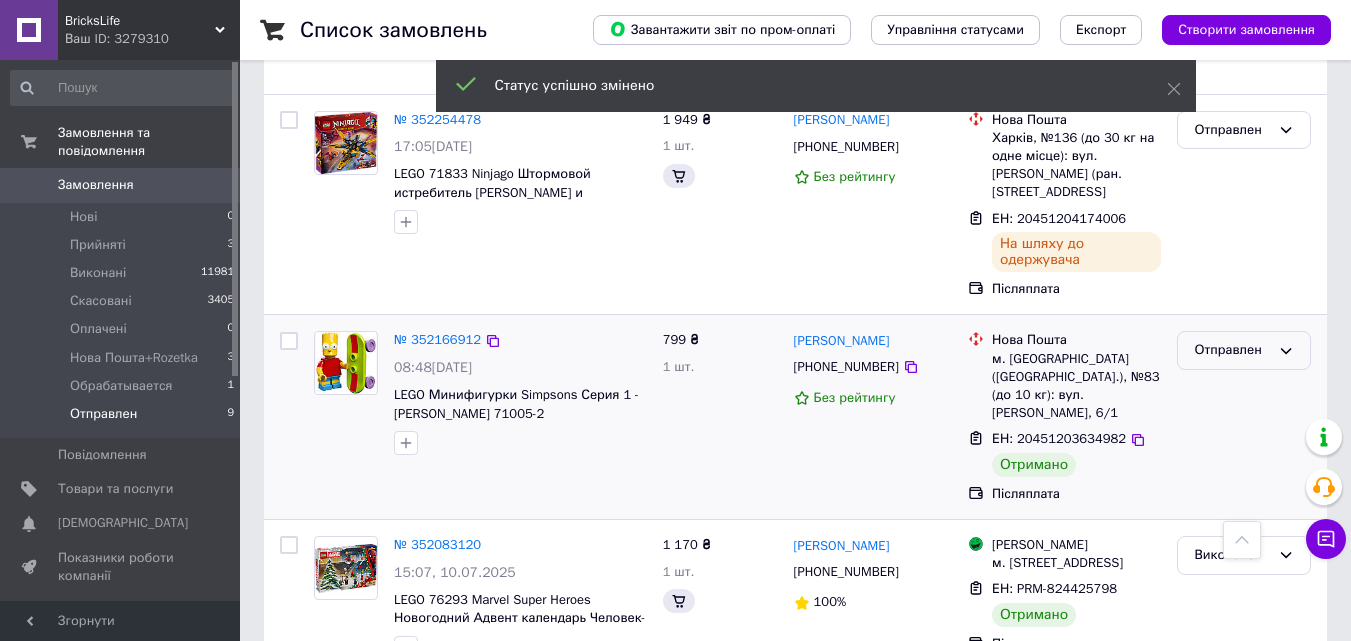 click 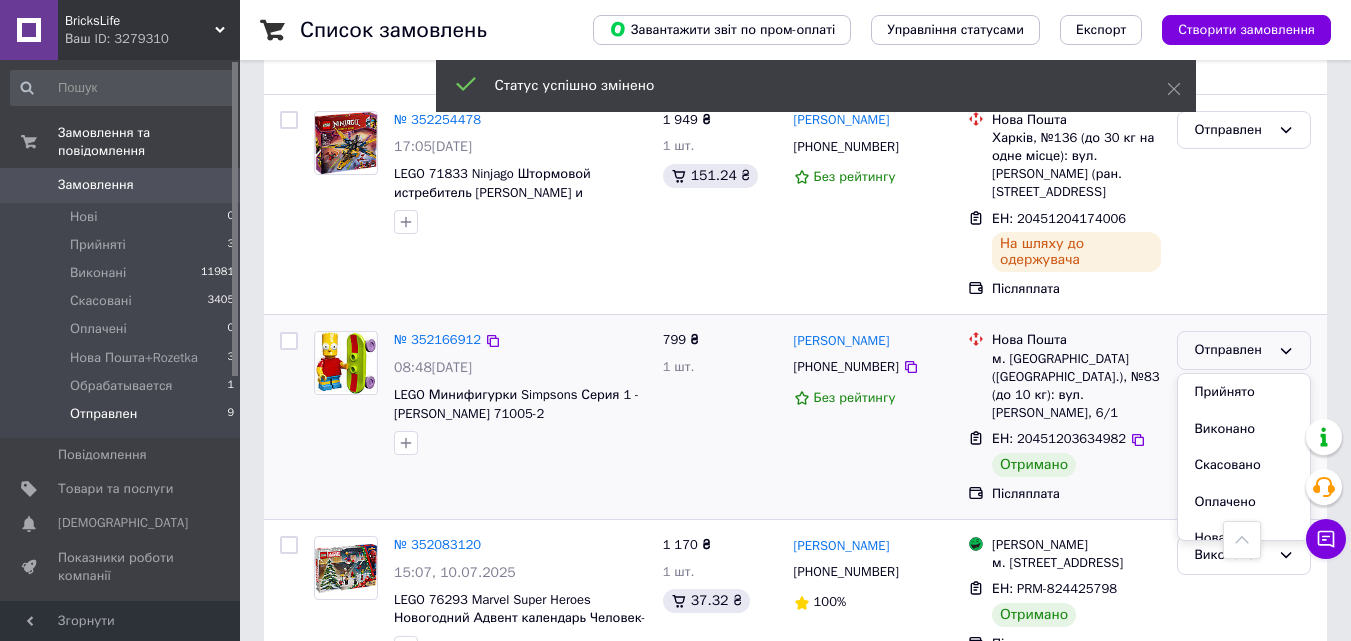 click on "Виконано" at bounding box center (1244, 429) 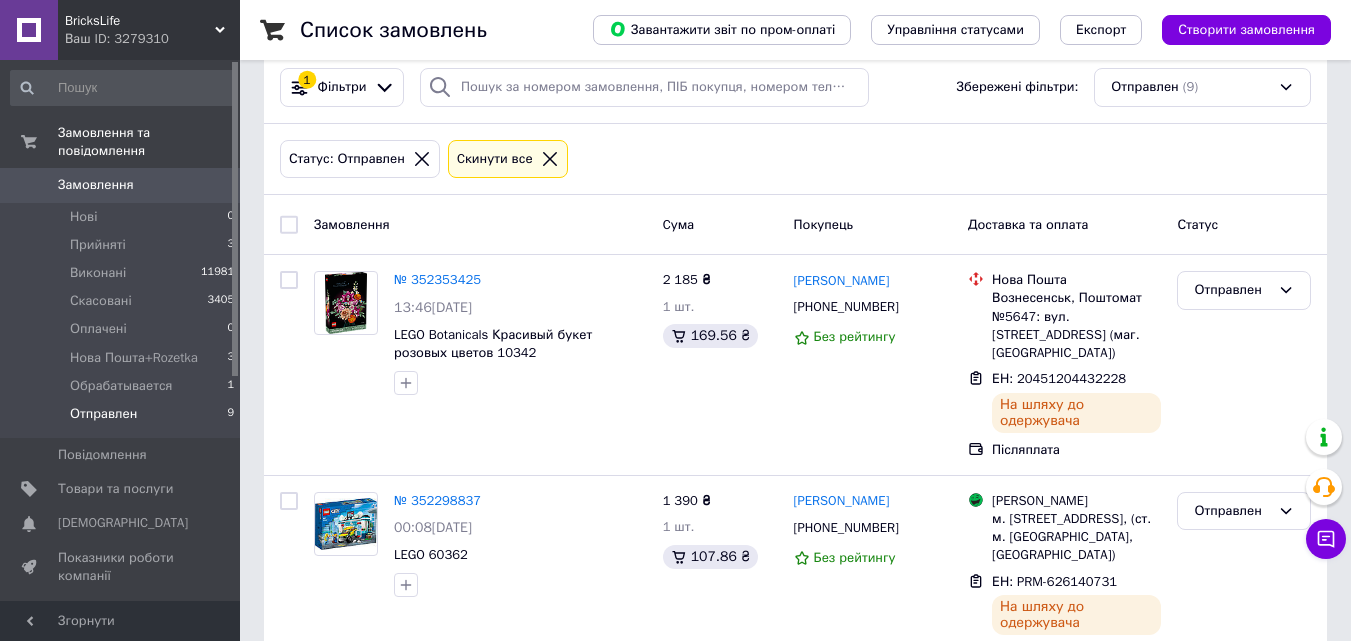scroll, scrollTop: 0, scrollLeft: 0, axis: both 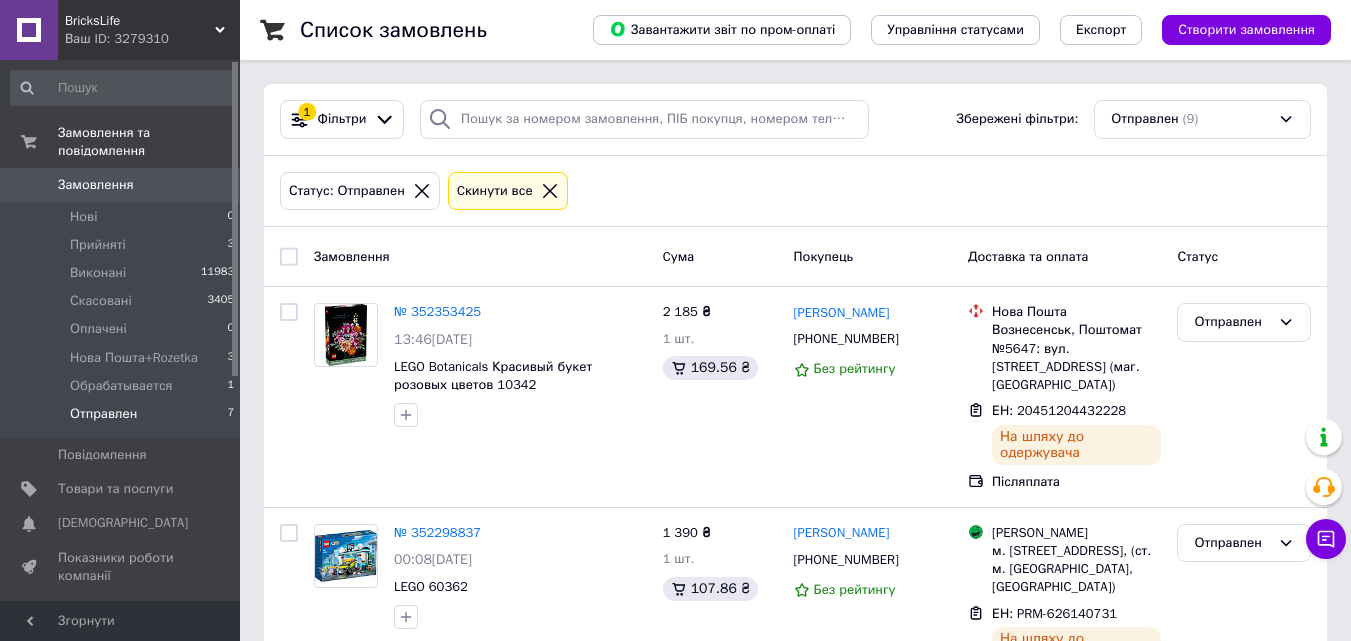 click on "Отправлен" at bounding box center (103, 414) 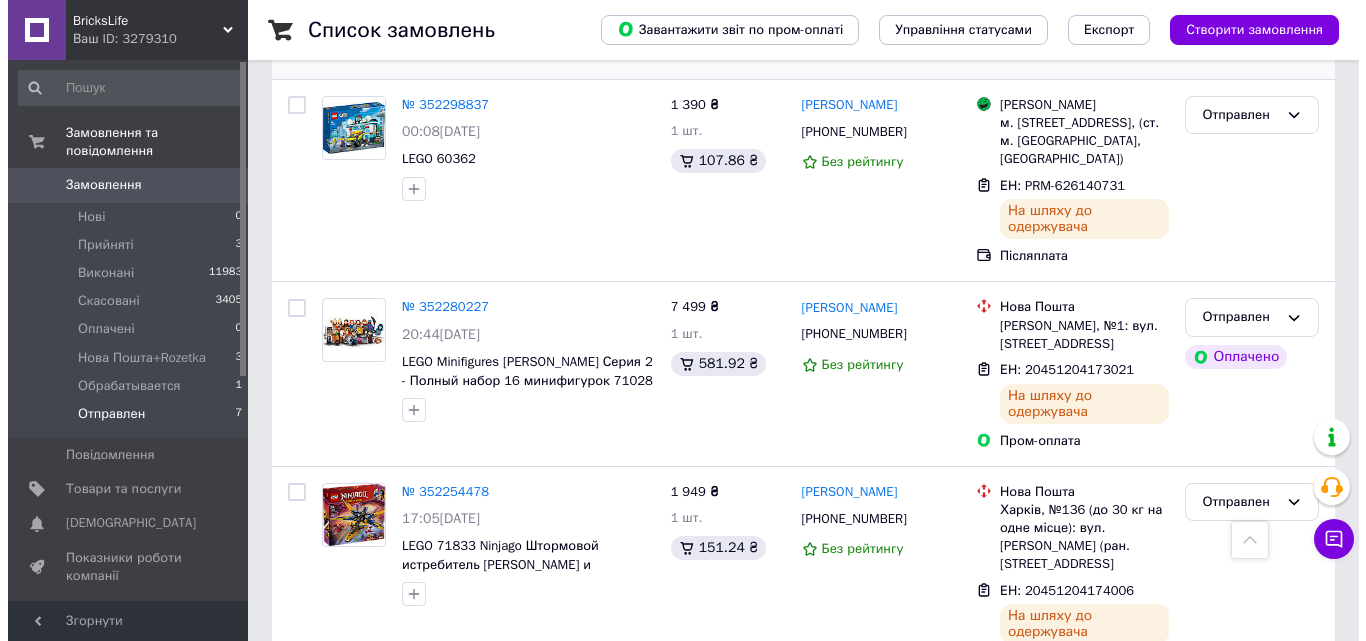scroll, scrollTop: 0, scrollLeft: 0, axis: both 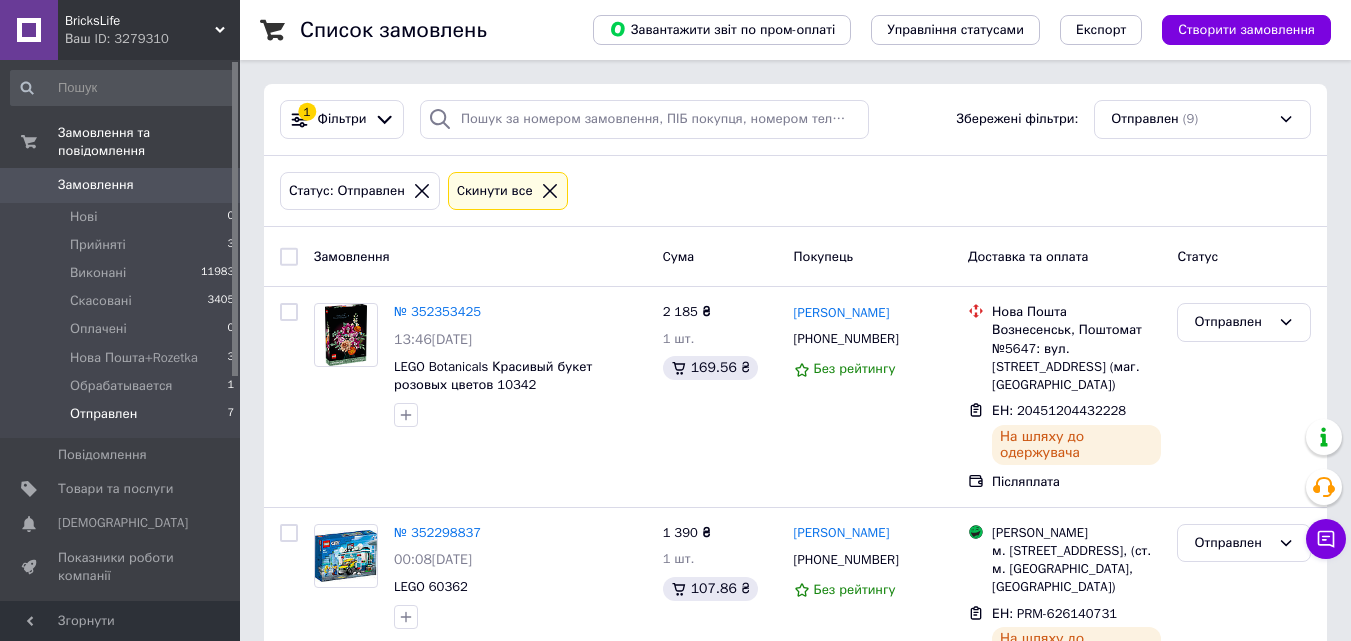 click on "Замовлення" at bounding box center (121, 185) 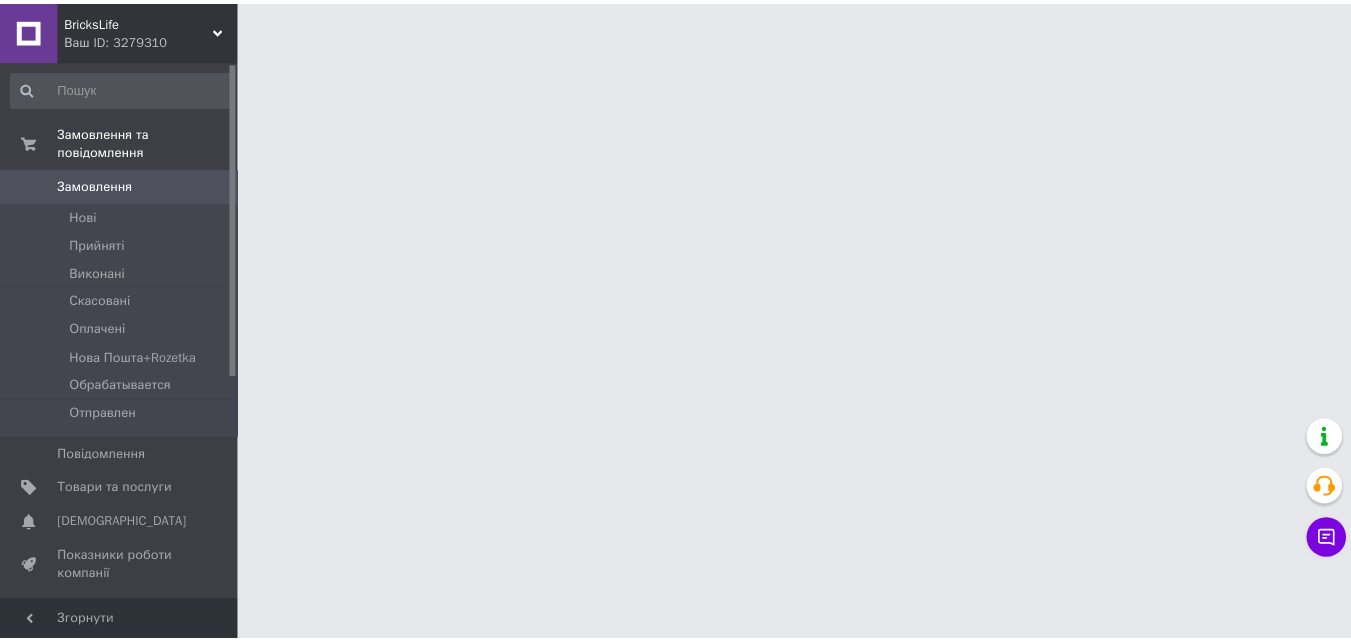 scroll, scrollTop: 0, scrollLeft: 0, axis: both 